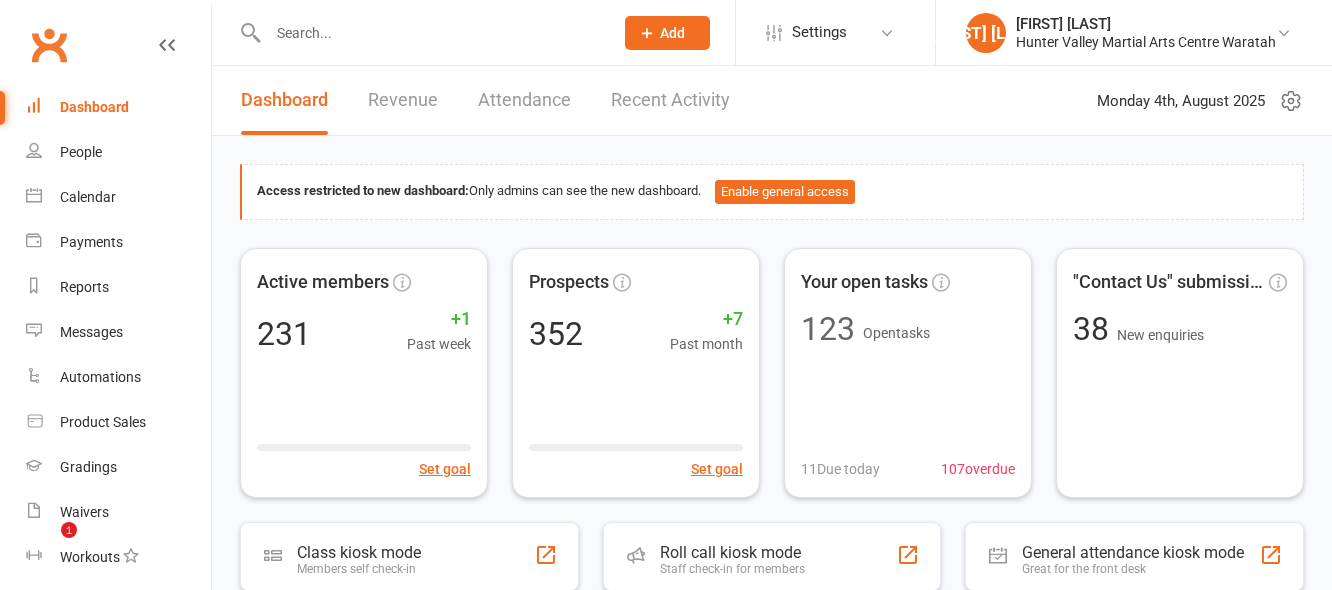 scroll, scrollTop: 0, scrollLeft: 0, axis: both 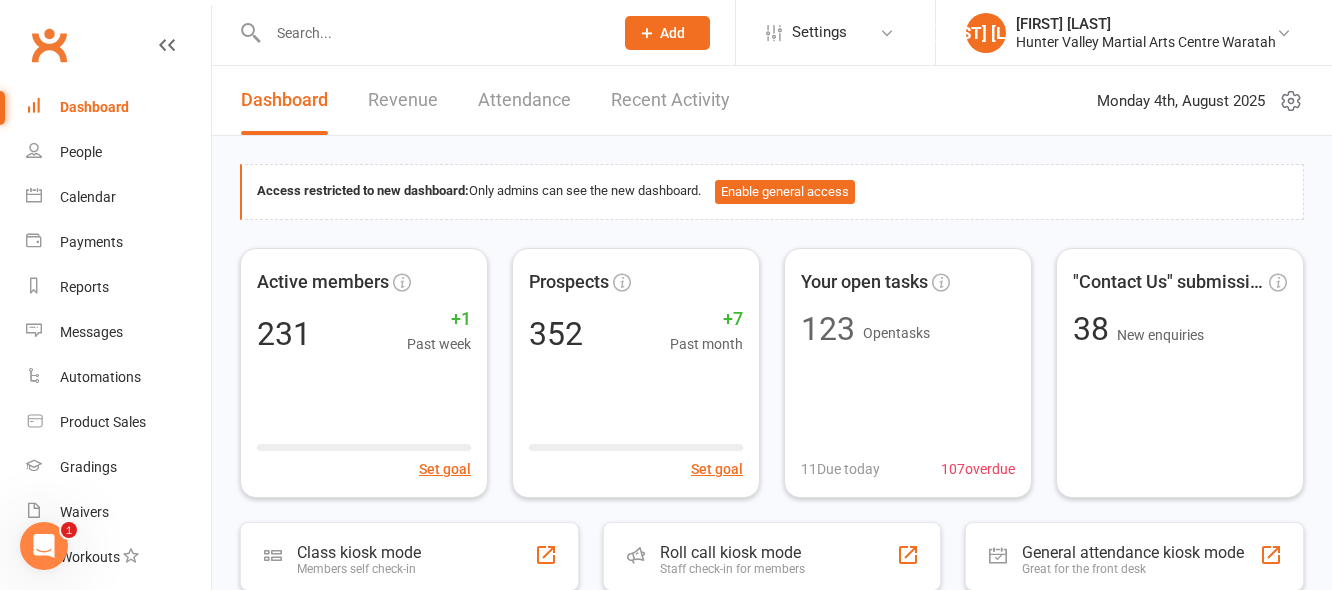 click at bounding box center [430, 33] 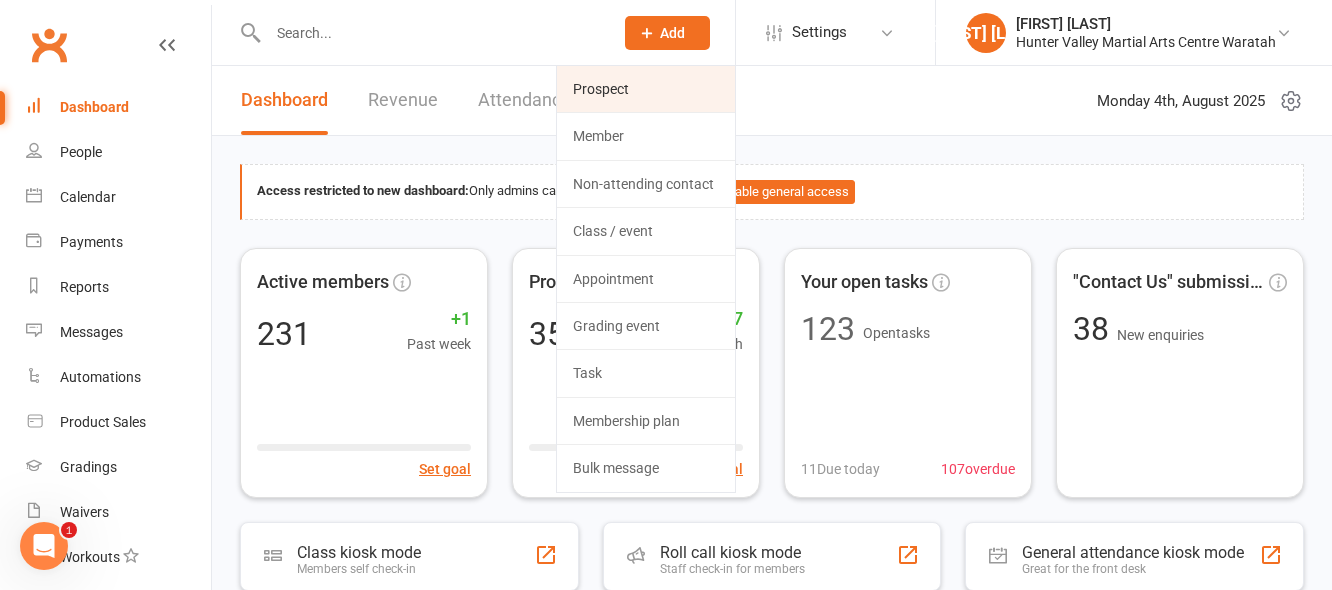 click on "Prospect" 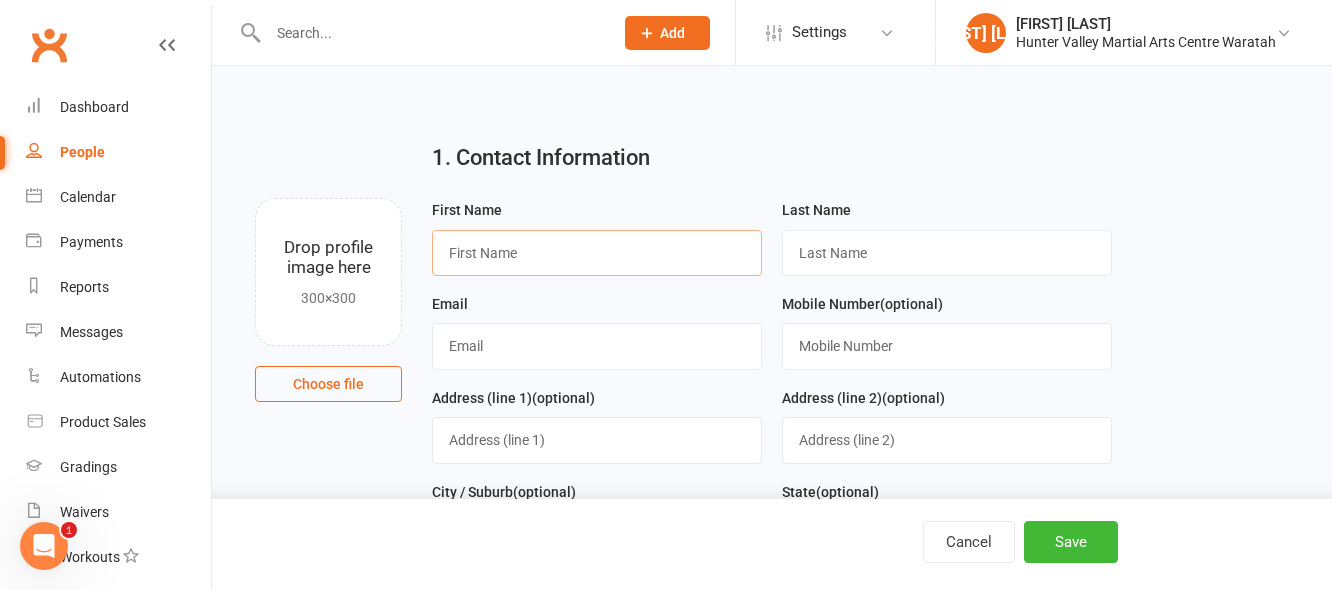 click at bounding box center [597, 253] 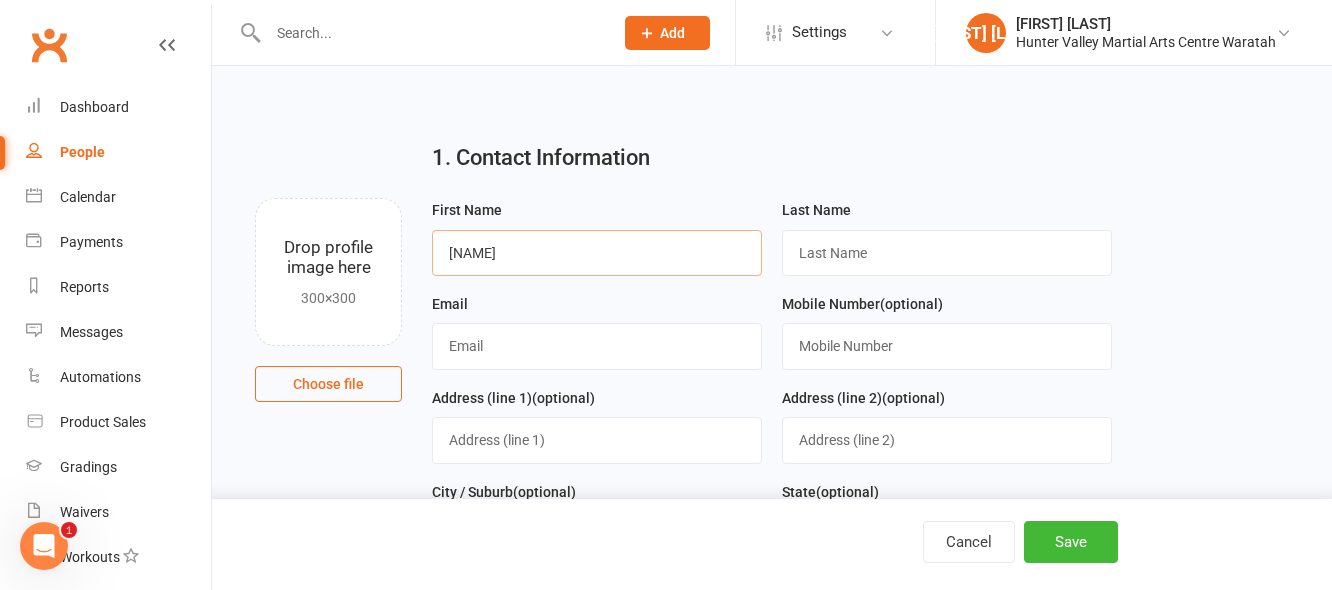 type on "[NAME]" 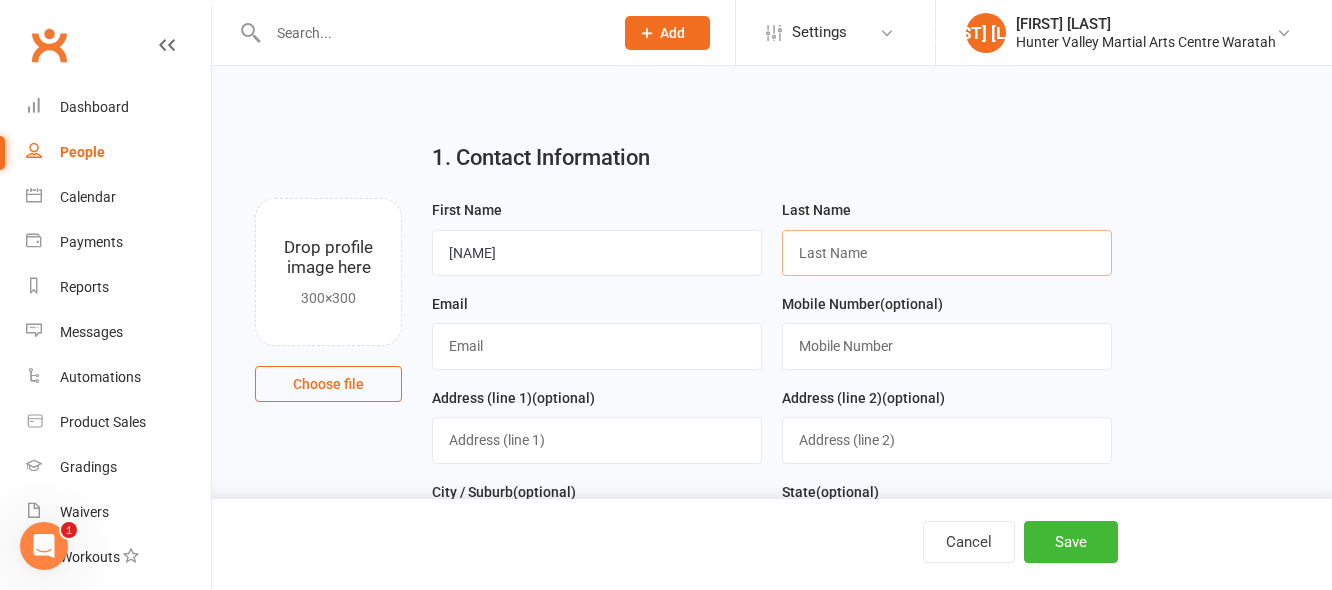 click at bounding box center [947, 253] 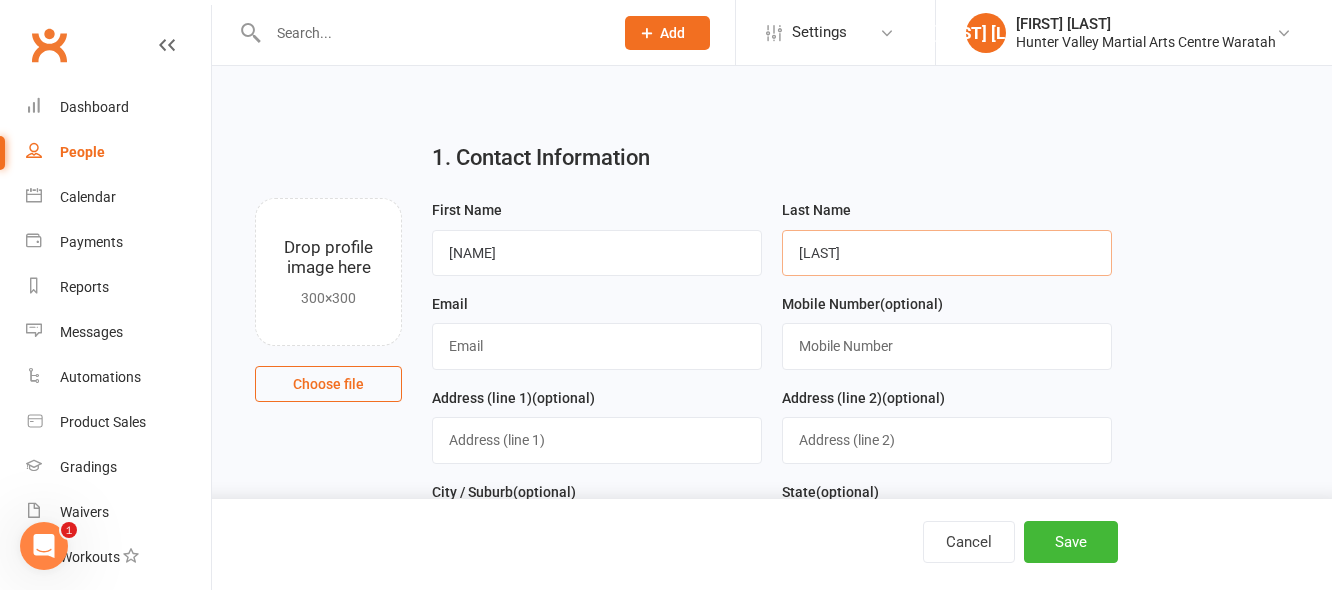 type on "[LAST]" 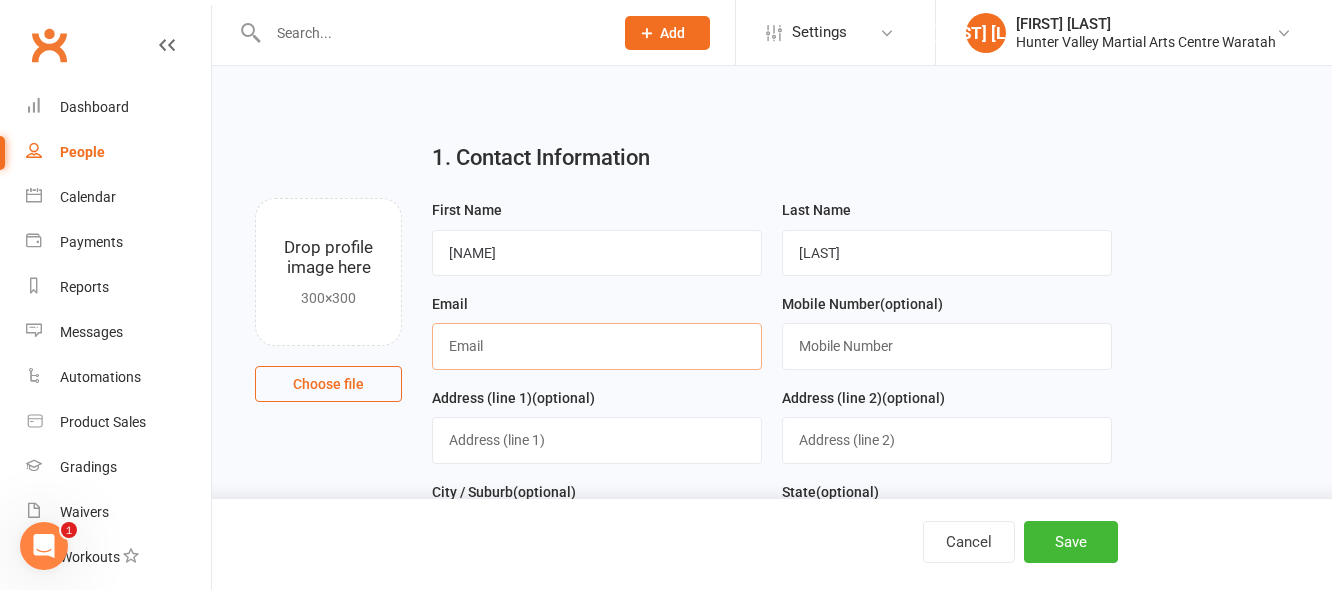 click at bounding box center [597, 346] 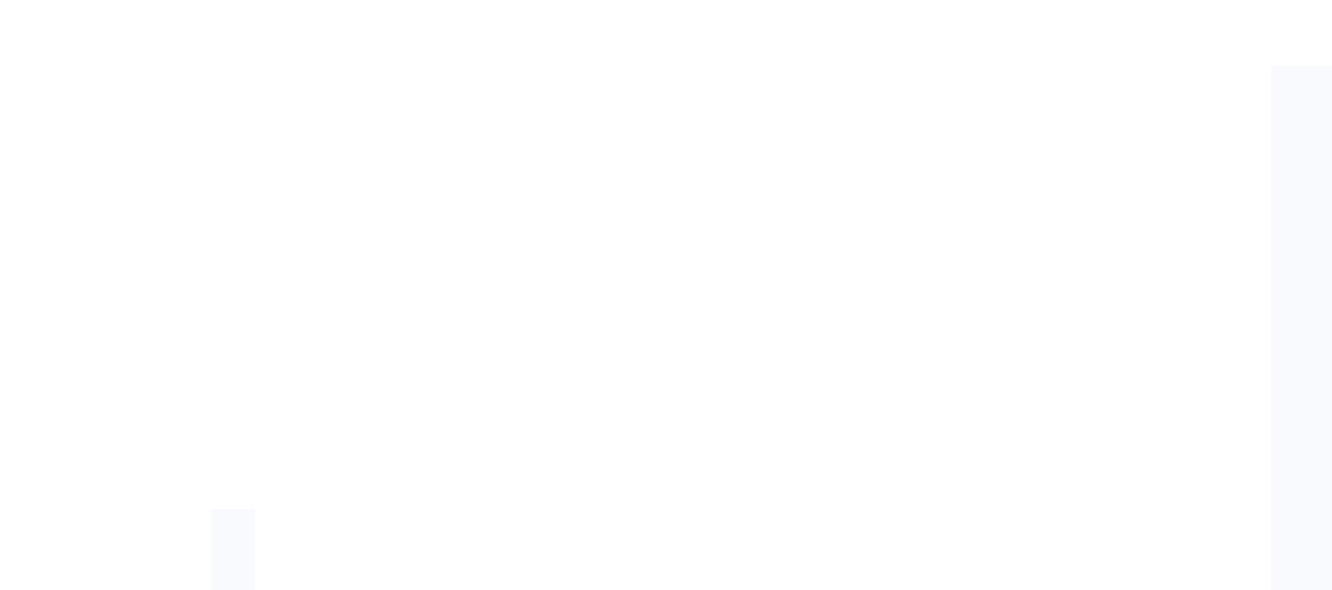 type on "[EMAIL]" 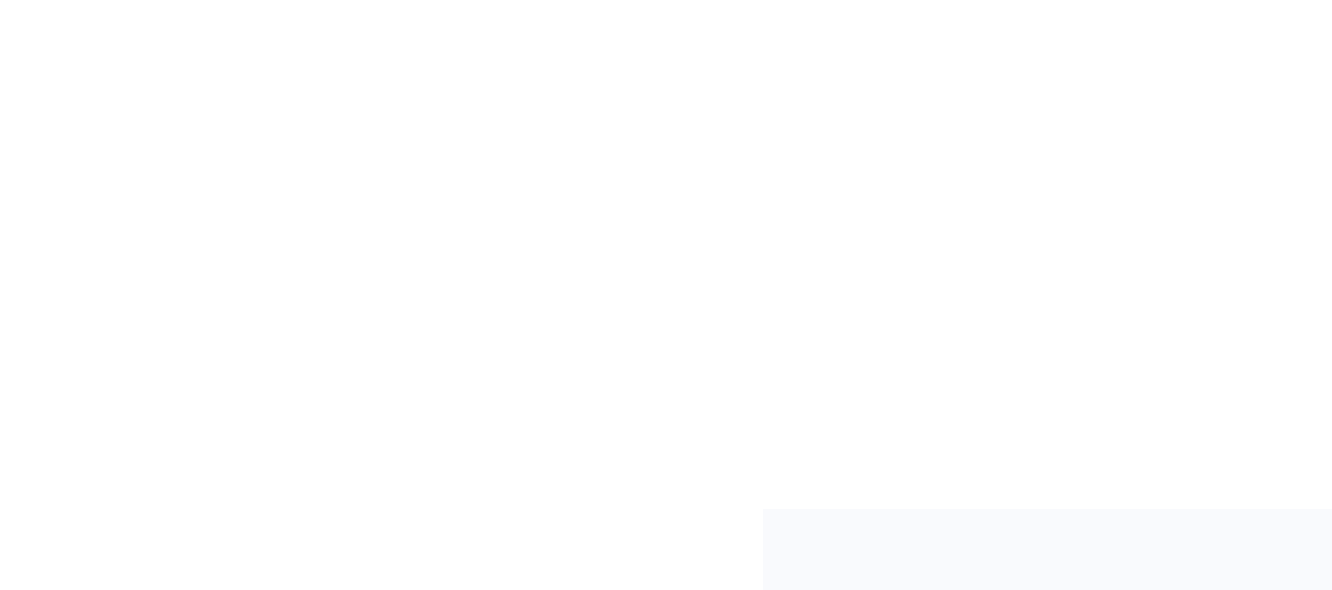drag, startPoint x: 439, startPoint y: 410, endPoint x: 265, endPoint y: 407, distance: 174.02586 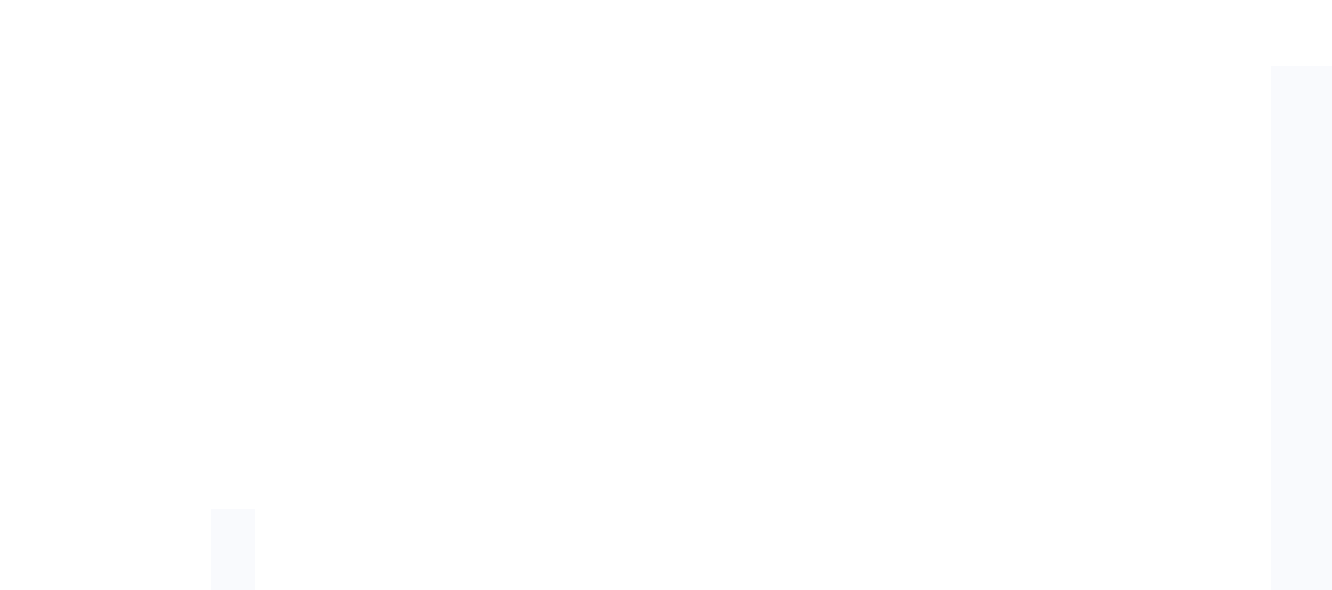 click at bounding box center [597, 346] 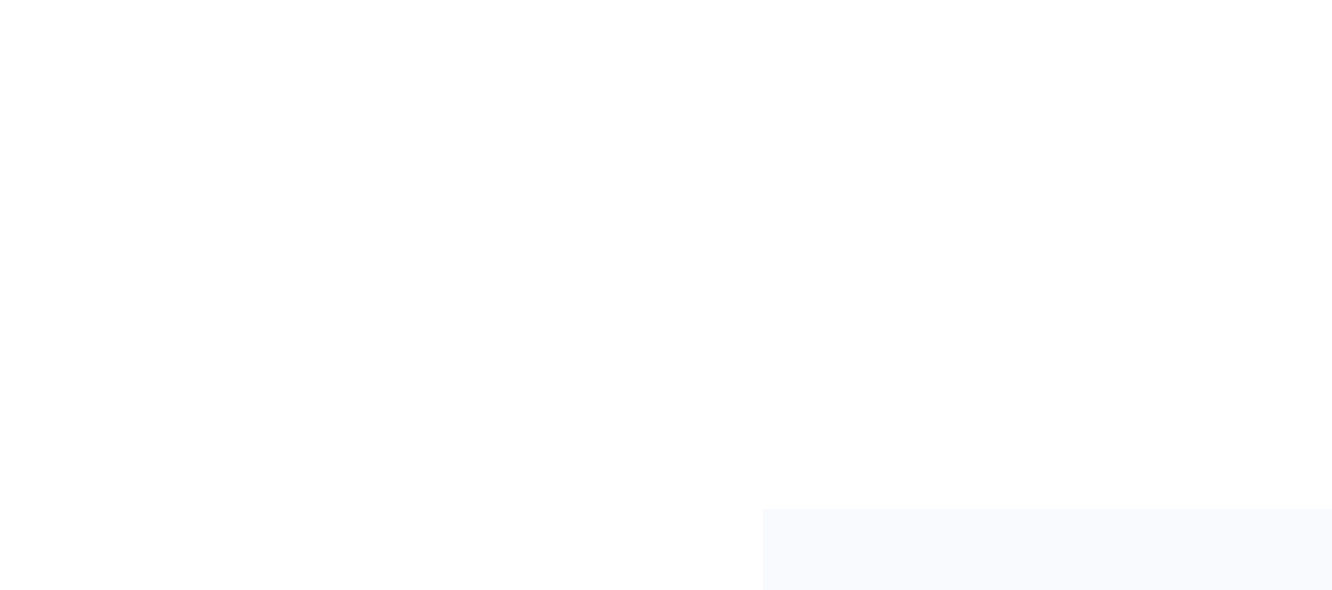 click on "Add" 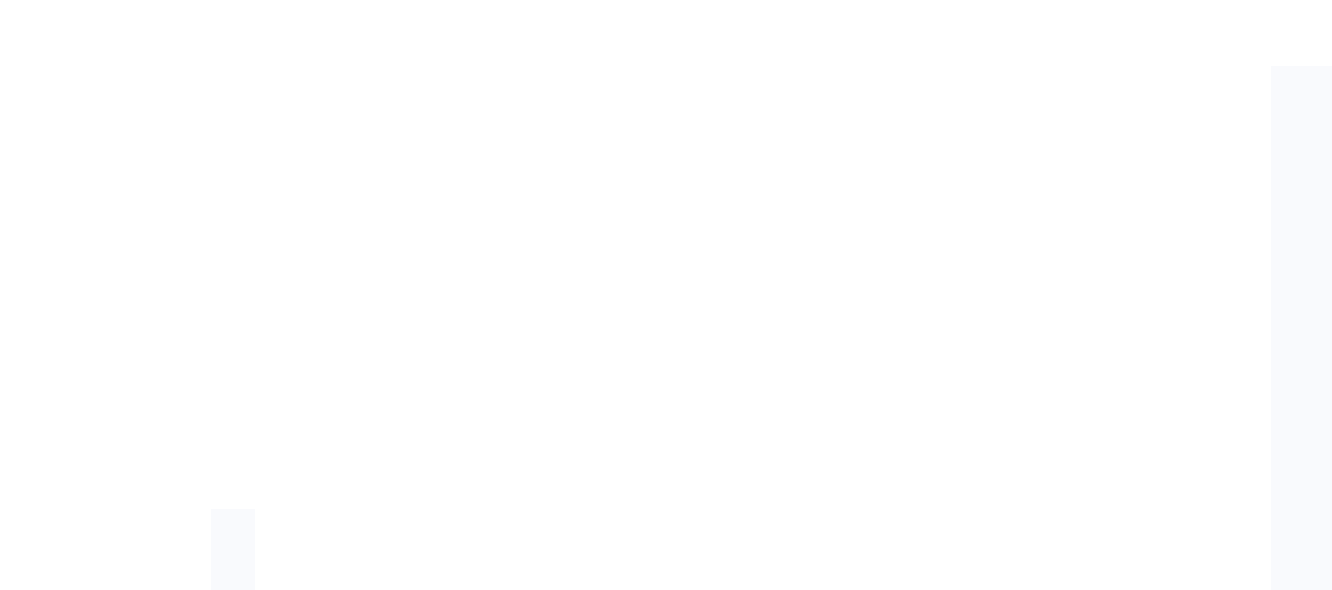click at bounding box center [597, 346] 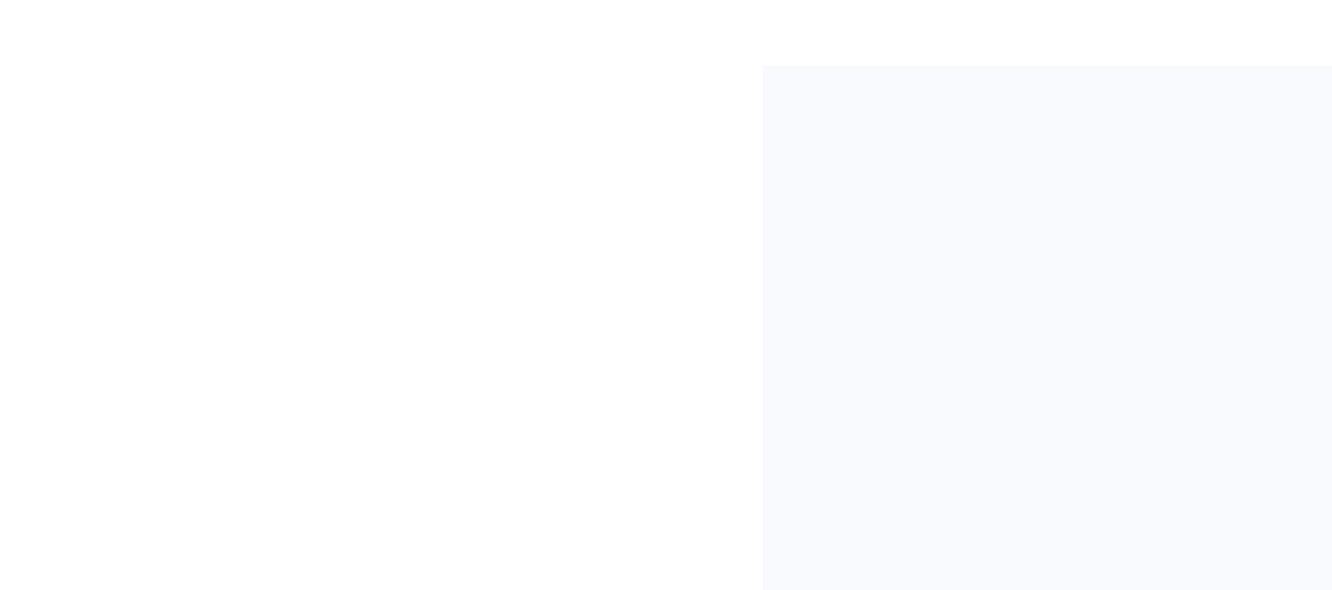 scroll, scrollTop: 700, scrollLeft: 0, axis: vertical 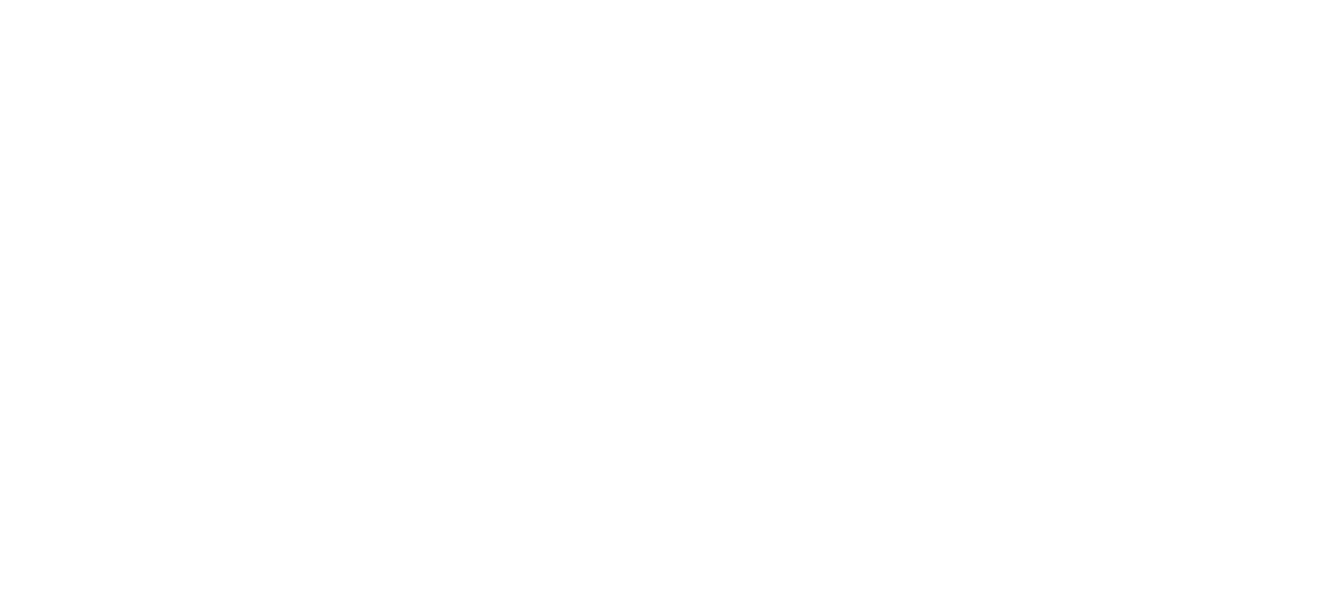 type on "[NAME]" 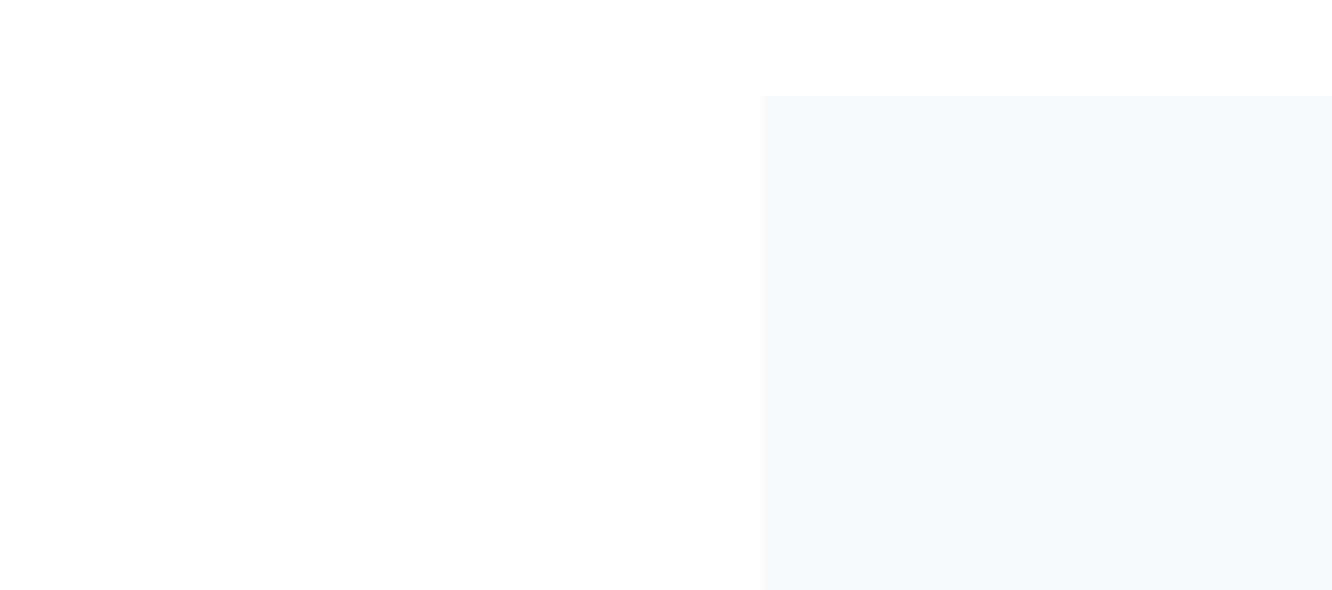 scroll, scrollTop: 691, scrollLeft: 0, axis: vertical 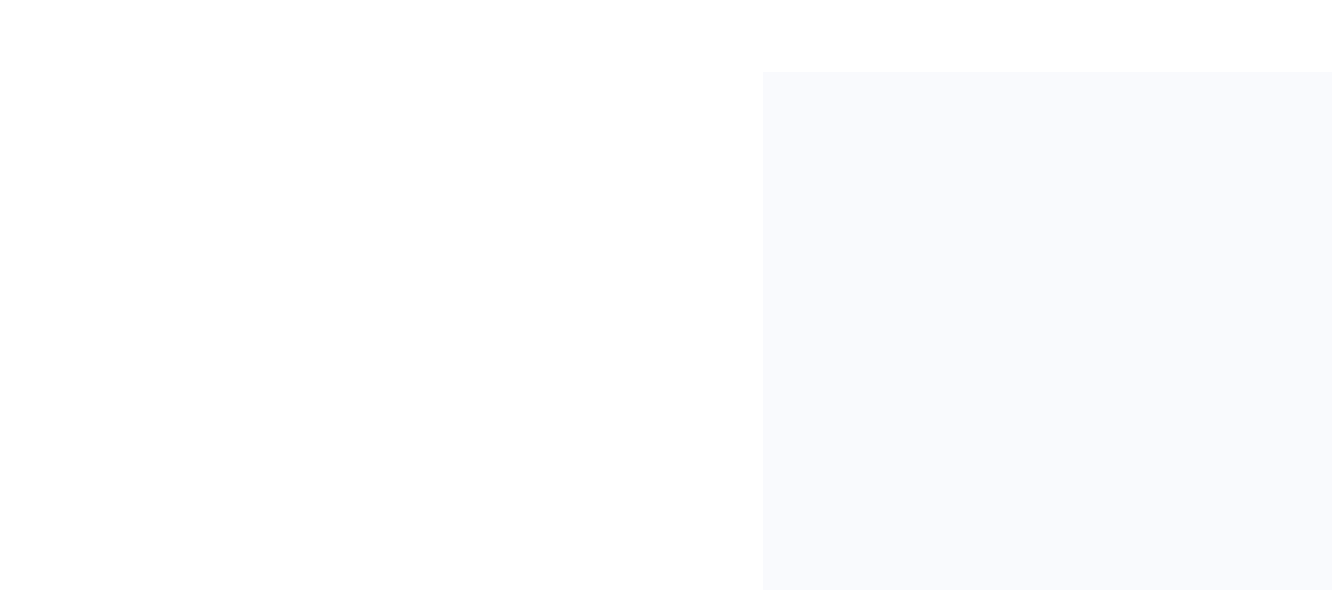 click on "Add link to existing contact" at bounding box center [358, 463] 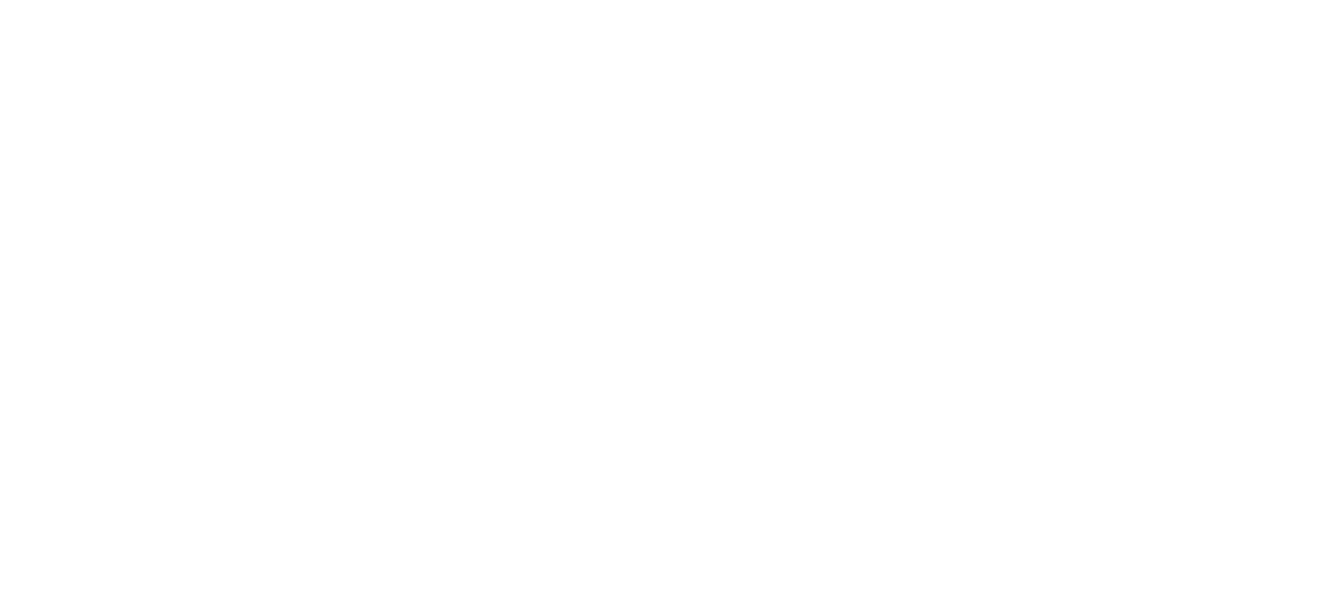 type on "[NAME]" 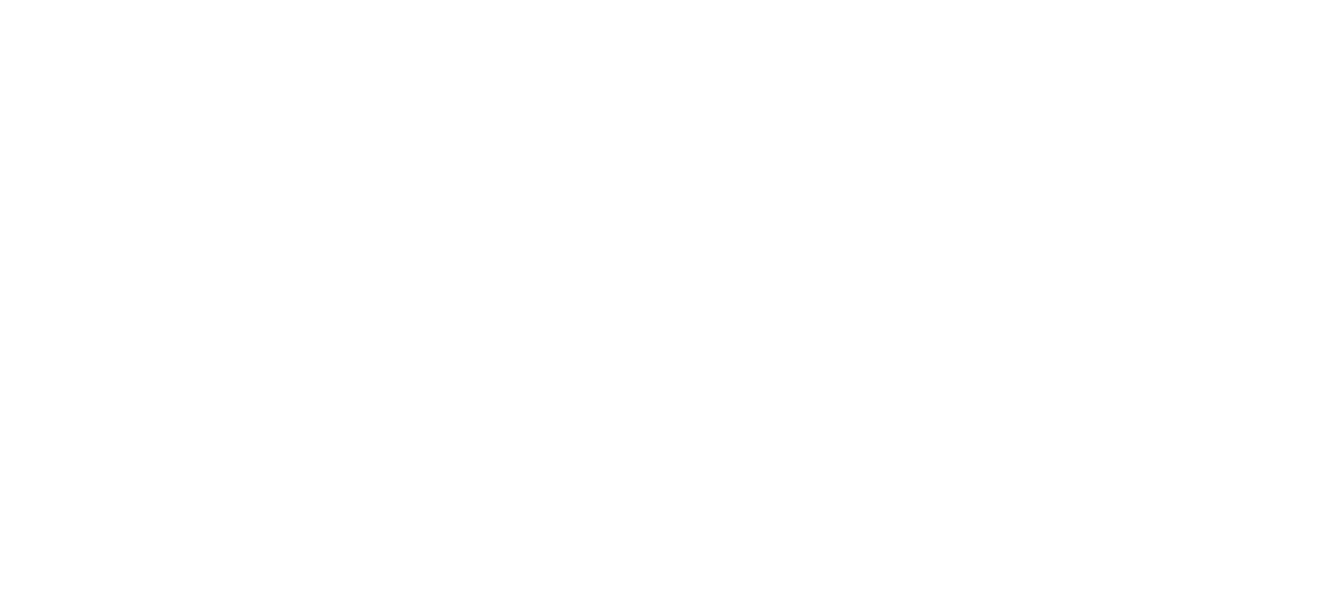 type 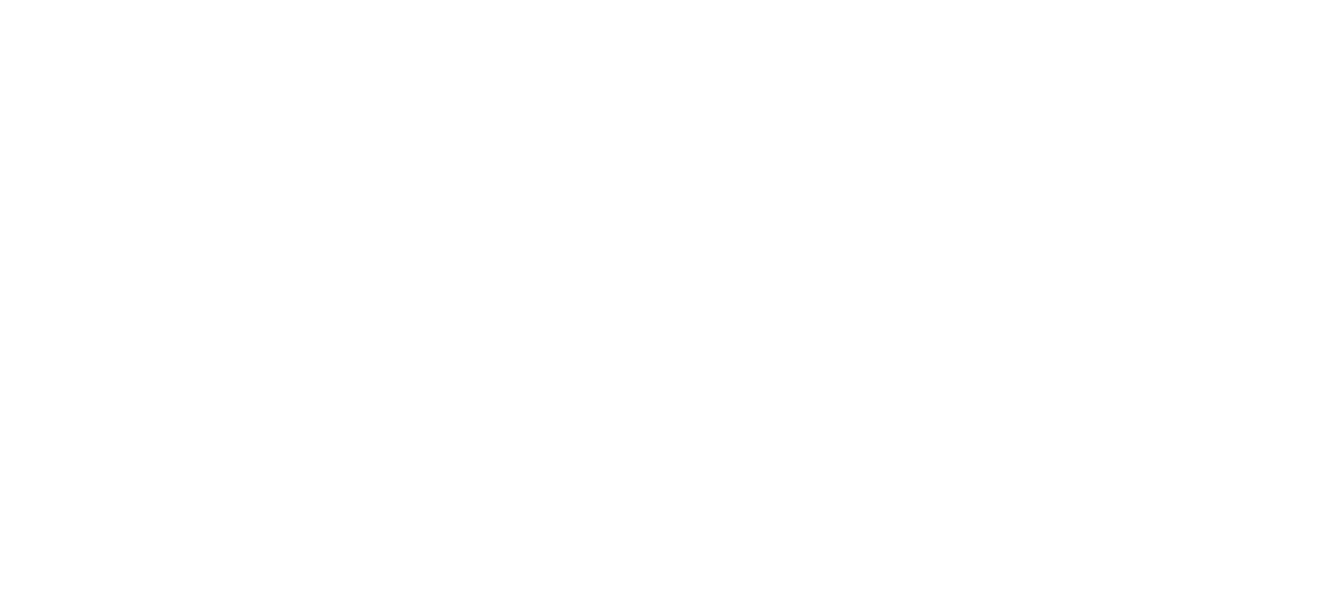 scroll, scrollTop: 0, scrollLeft: 0, axis: both 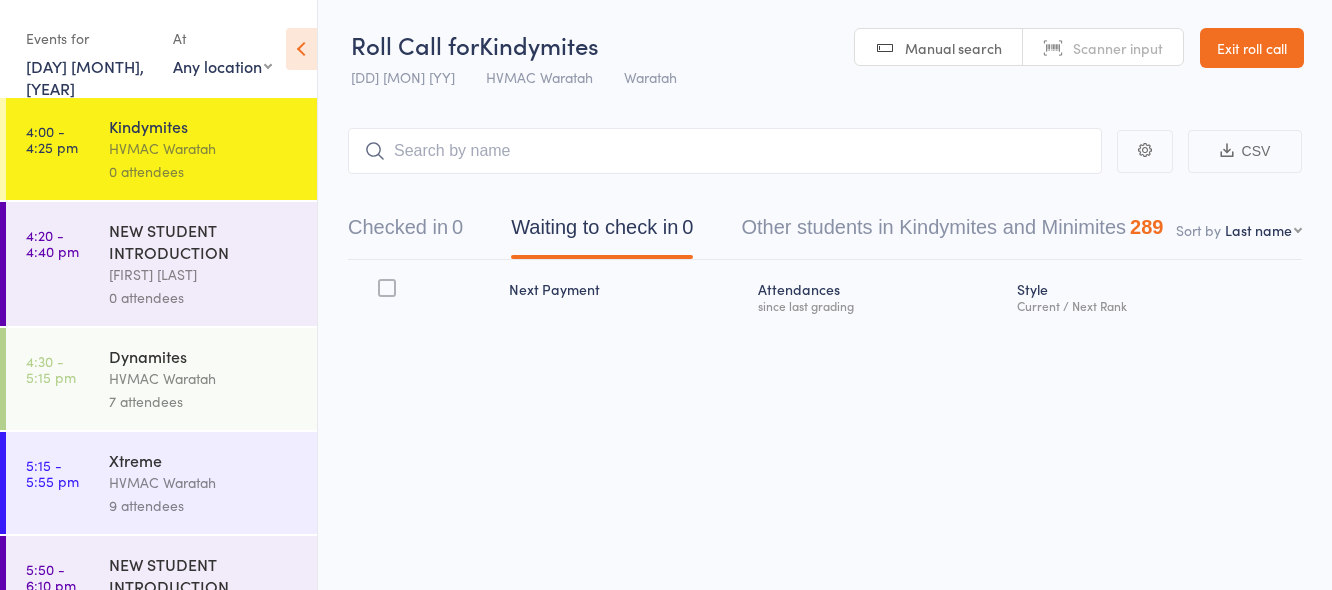 click on "4 Aug, 2025" at bounding box center (85, 77) 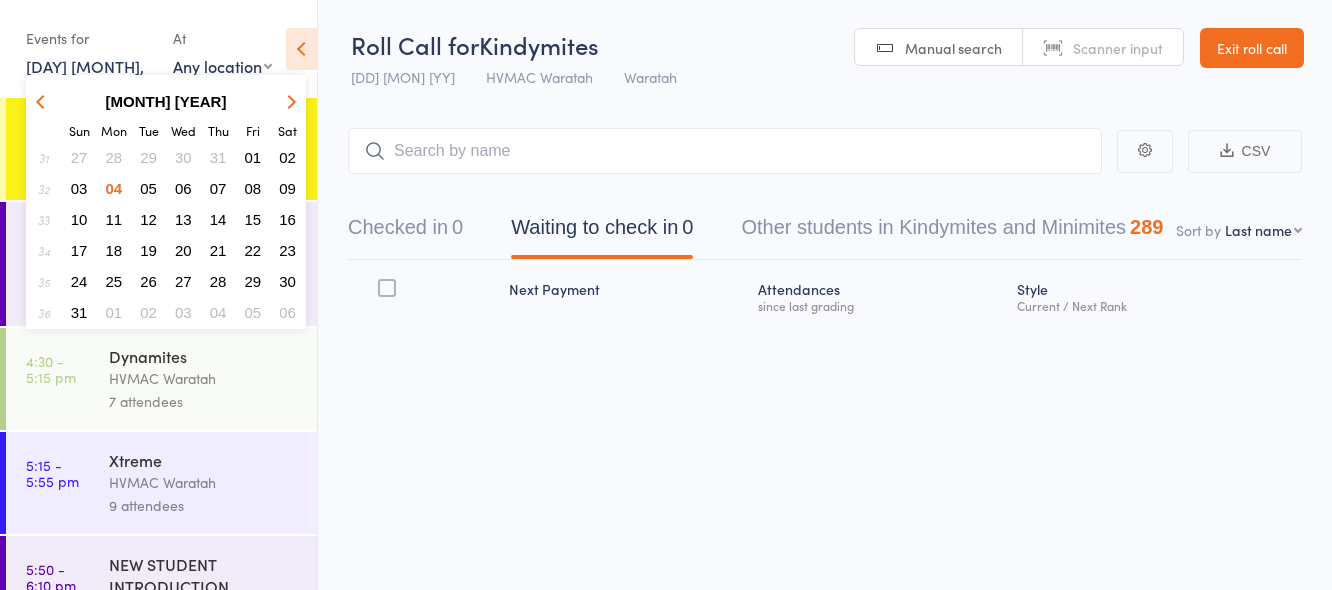 click on "07" at bounding box center [218, 188] 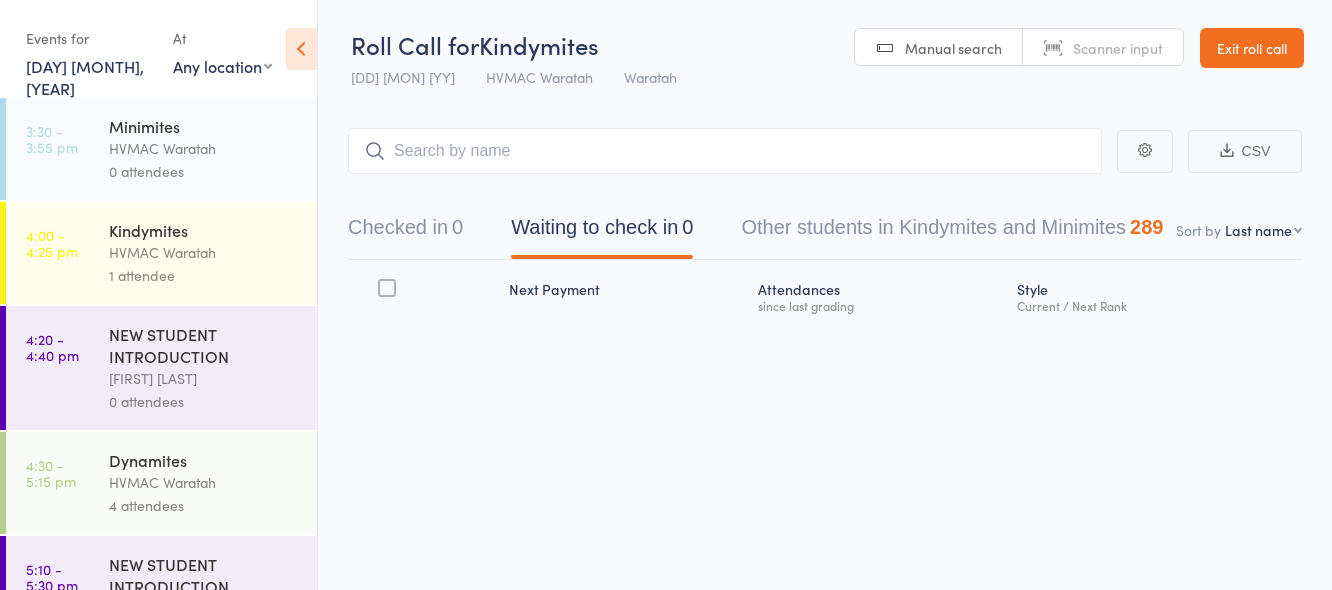 click on "HVMAC Waratah" at bounding box center (204, 148) 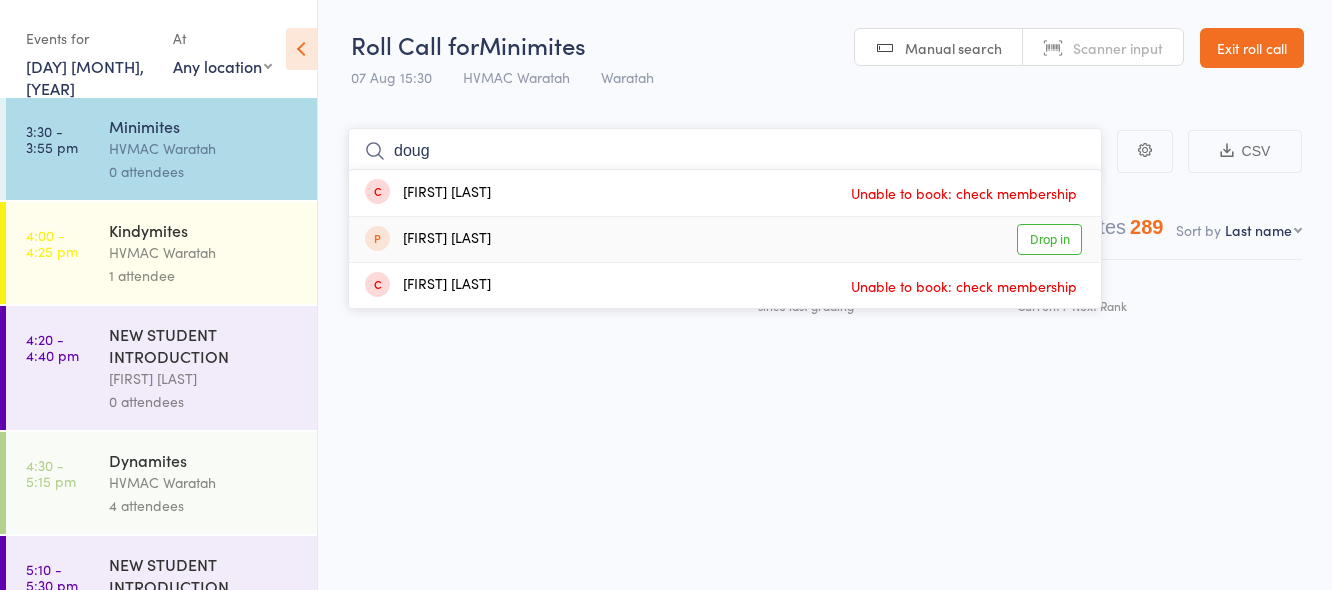 type on "[NAME]" 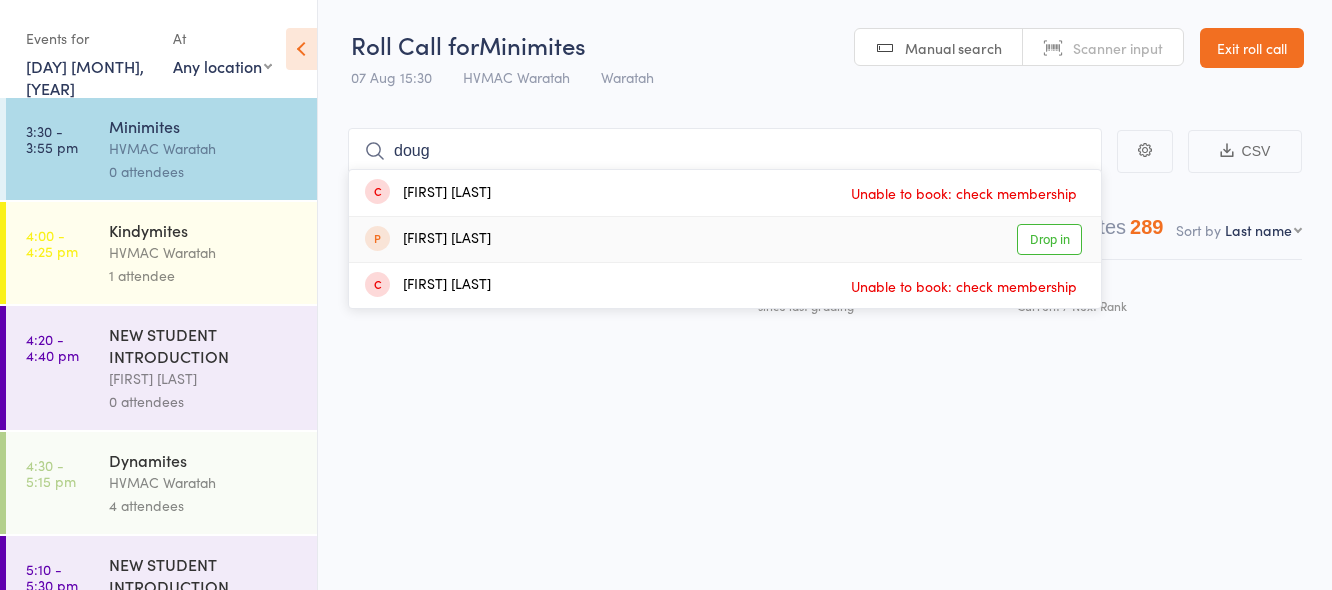 click on "Drop in" at bounding box center (1049, 239) 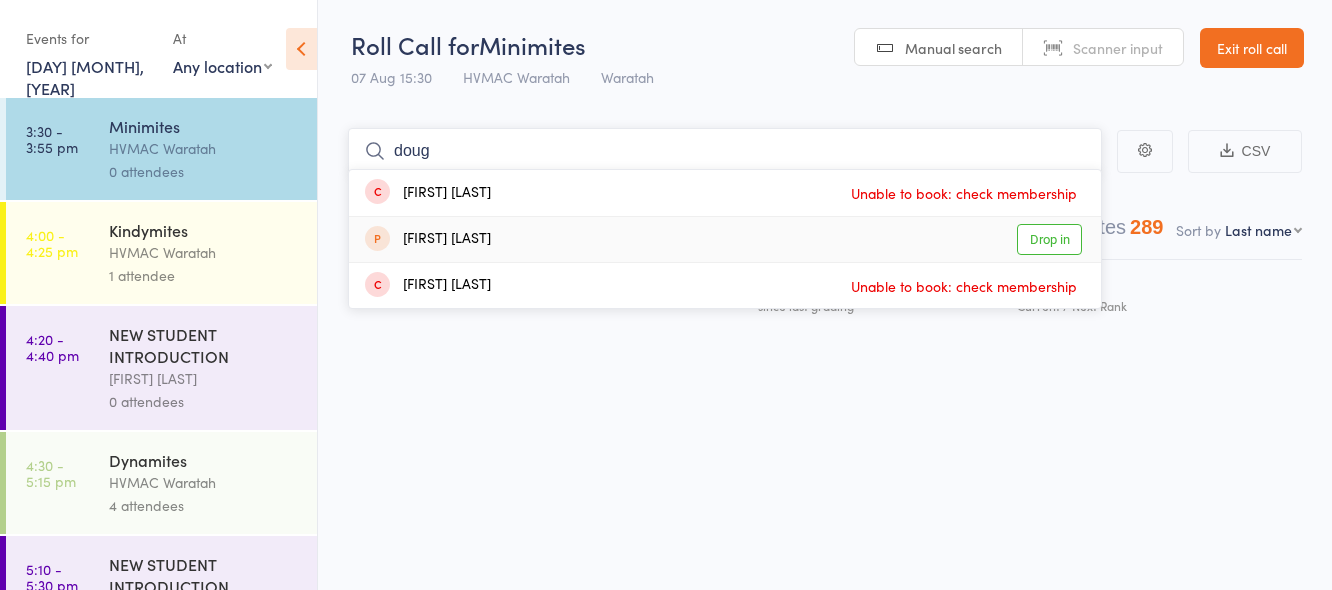 type 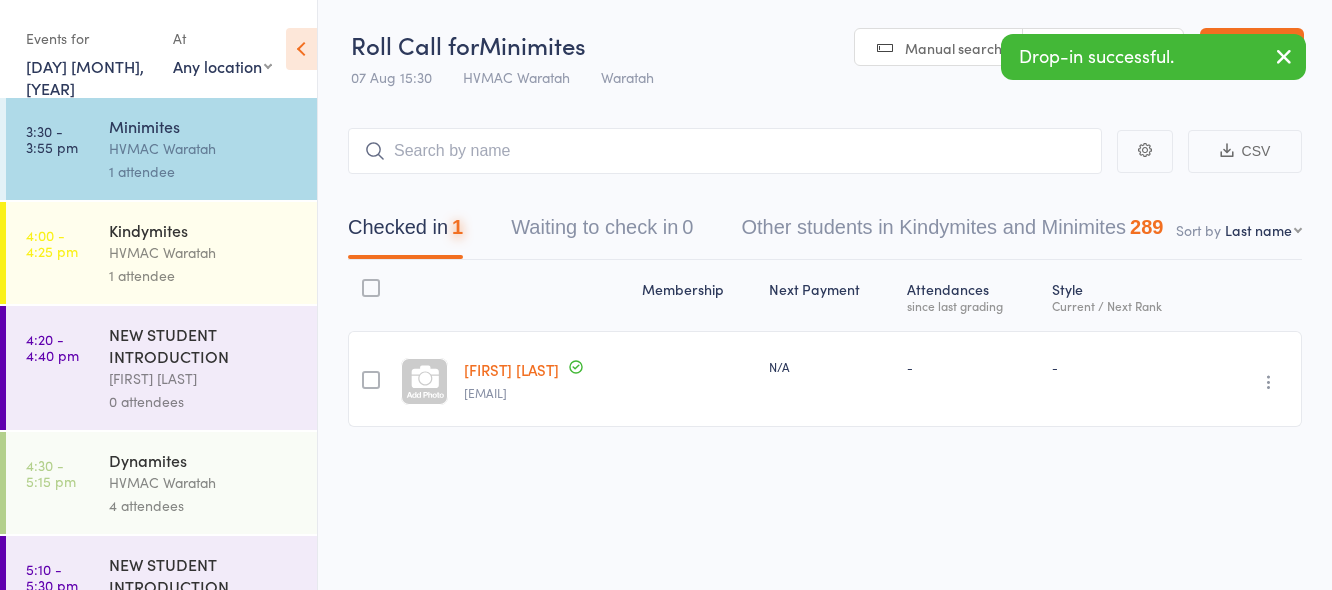 click on "HVMAC Waratah" at bounding box center (204, 252) 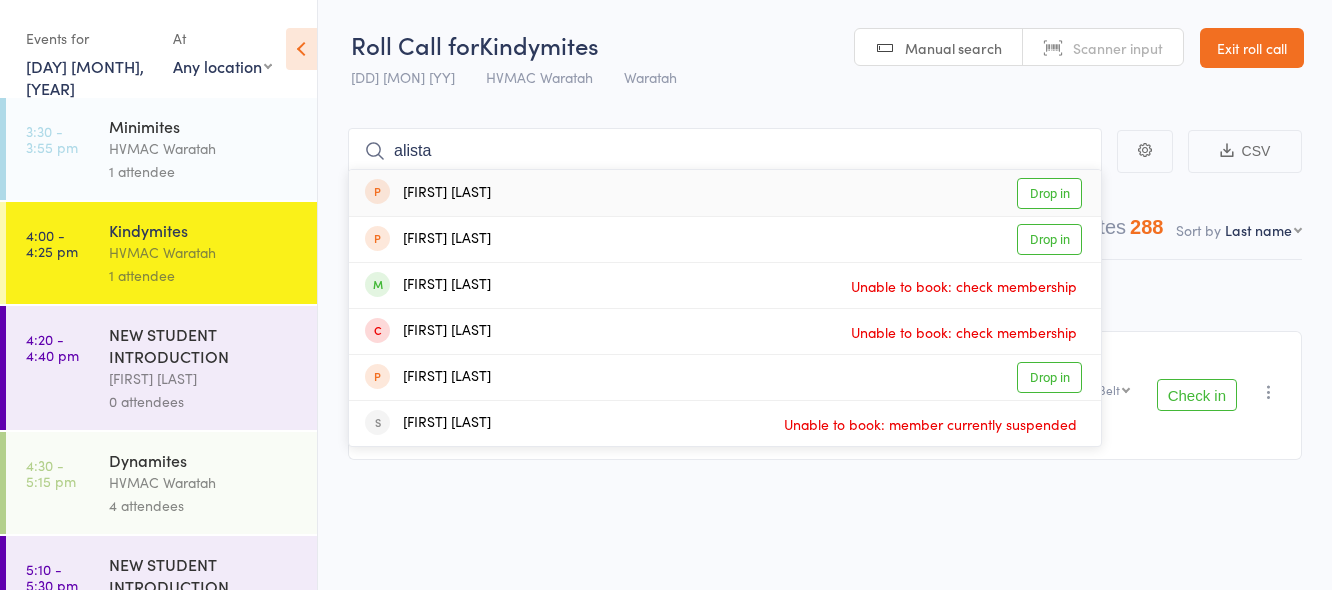 type on "[NAME]" 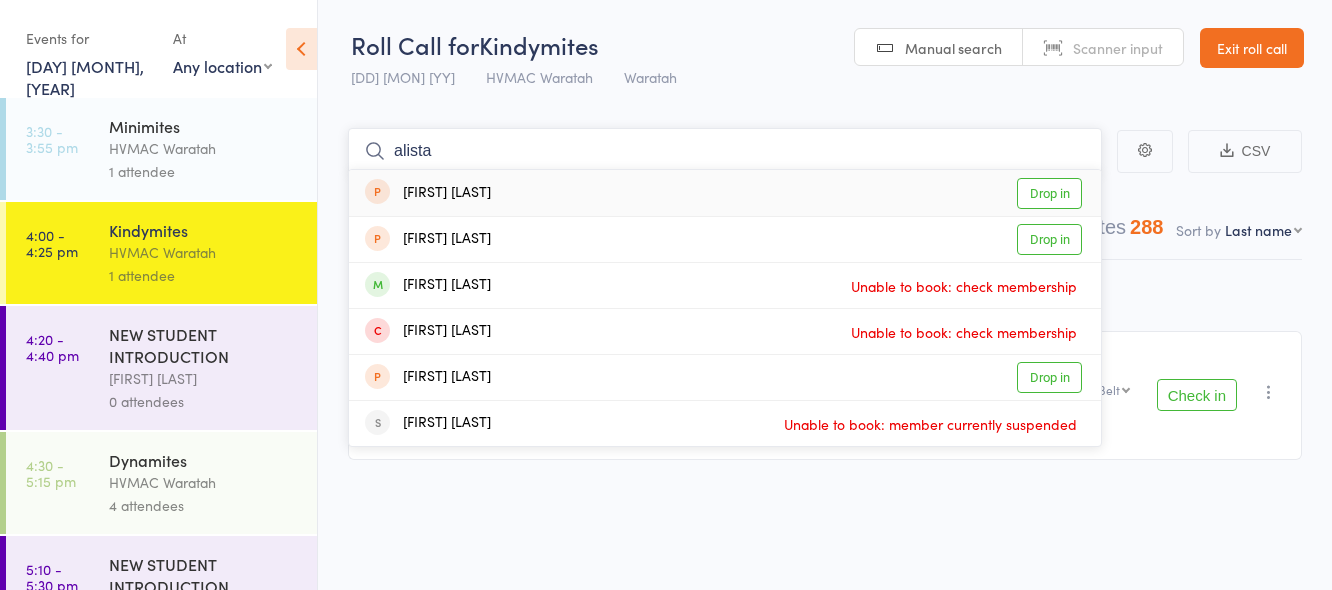 type 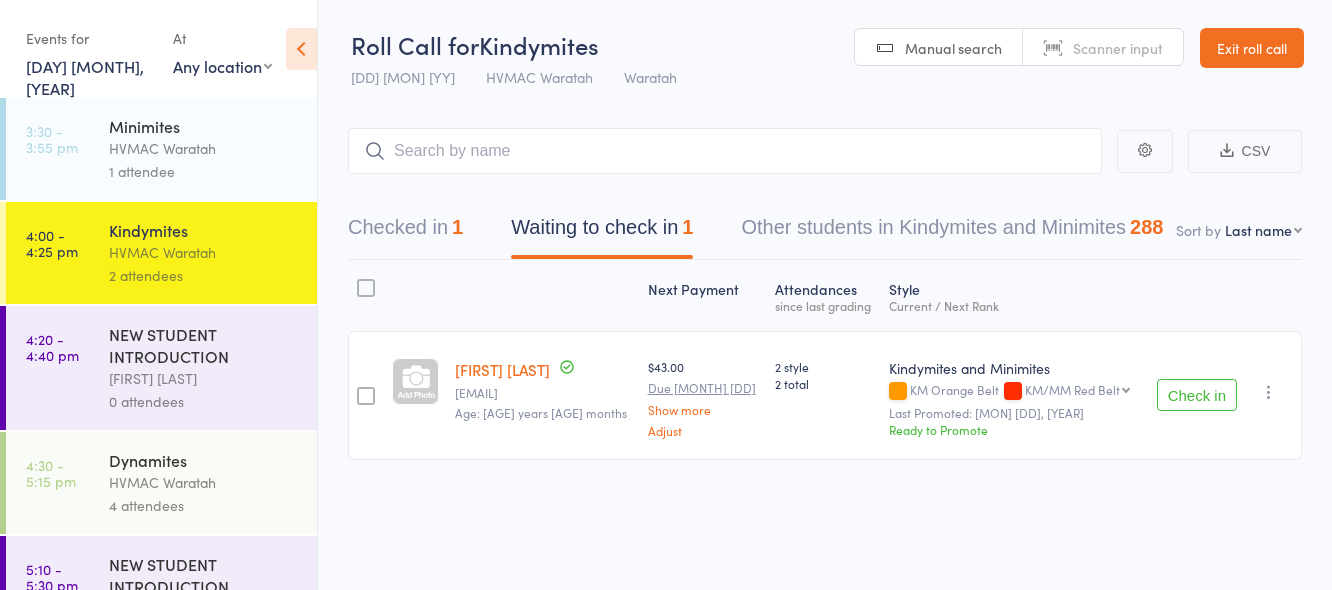 click on "Exit roll call" at bounding box center (1252, 48) 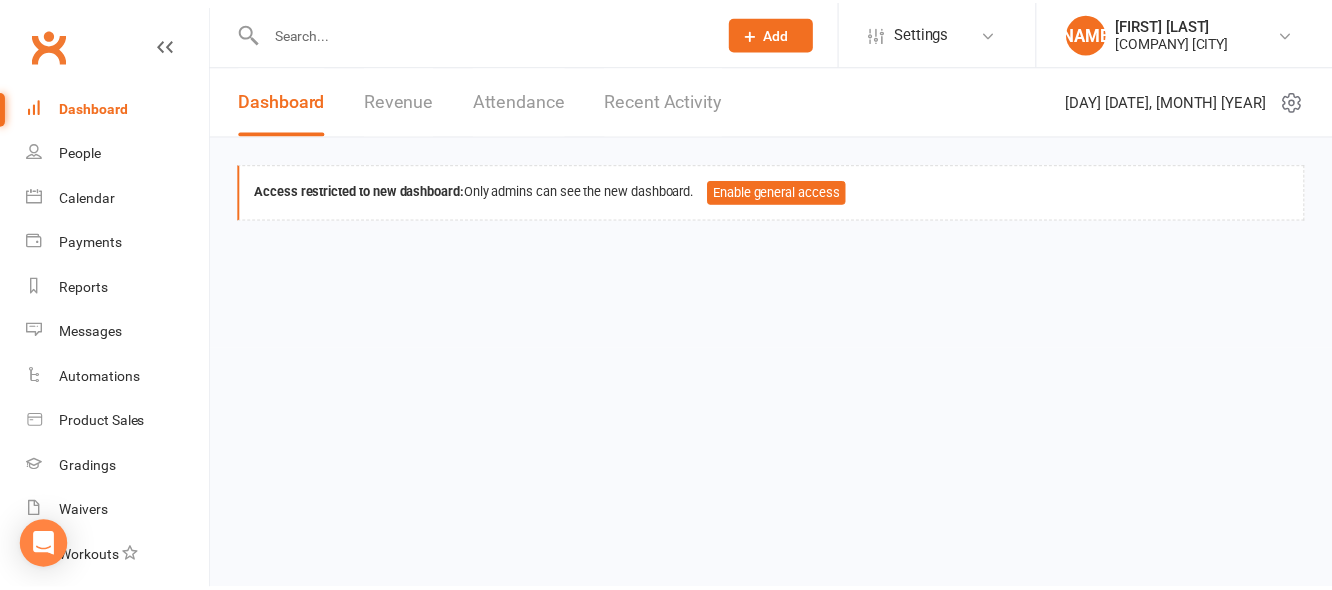 scroll, scrollTop: 0, scrollLeft: 0, axis: both 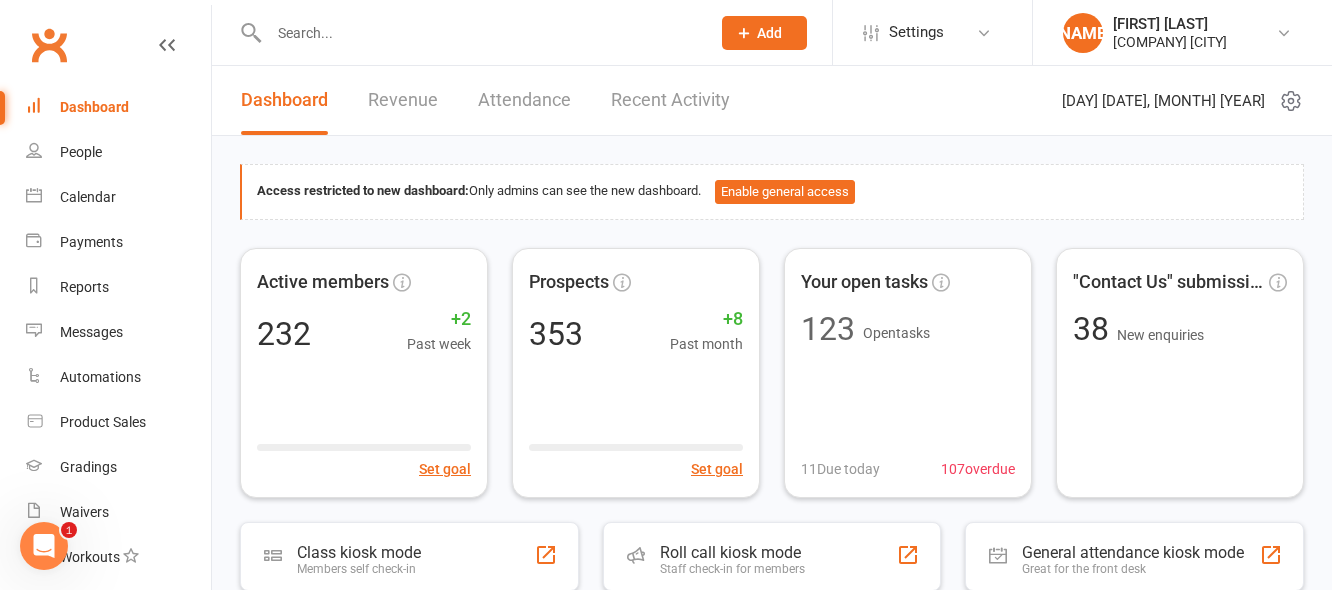 click at bounding box center [479, 33] 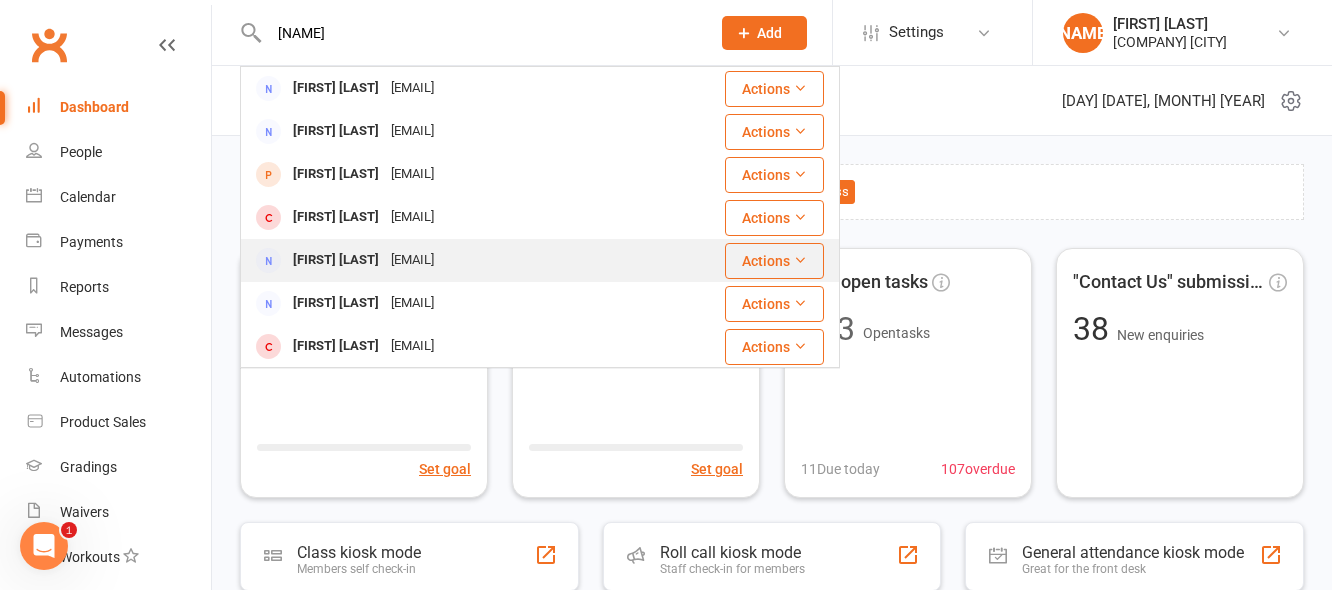 type on "[FIRST]" 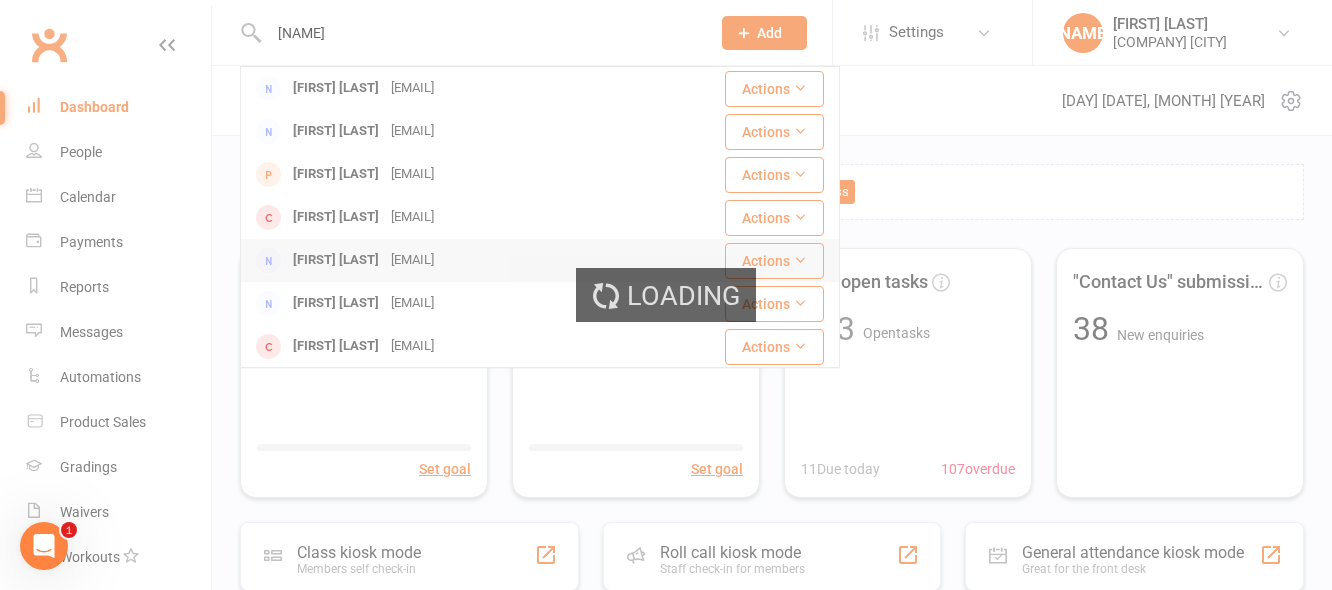 type 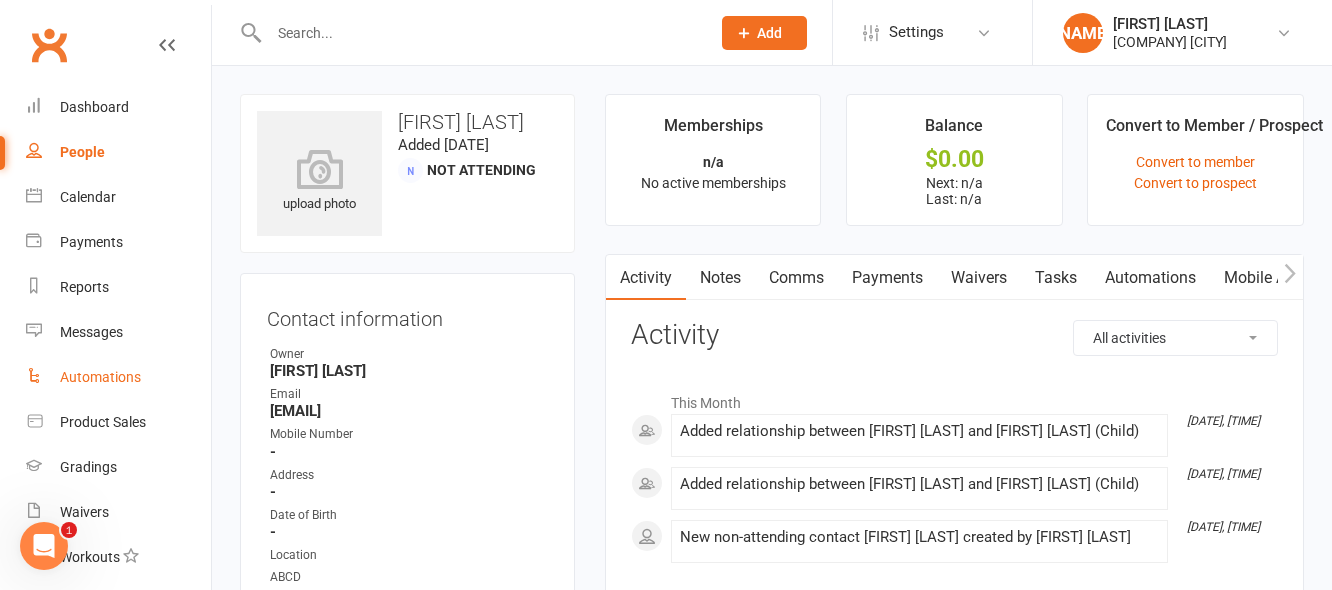 click on "Automations" at bounding box center (100, 377) 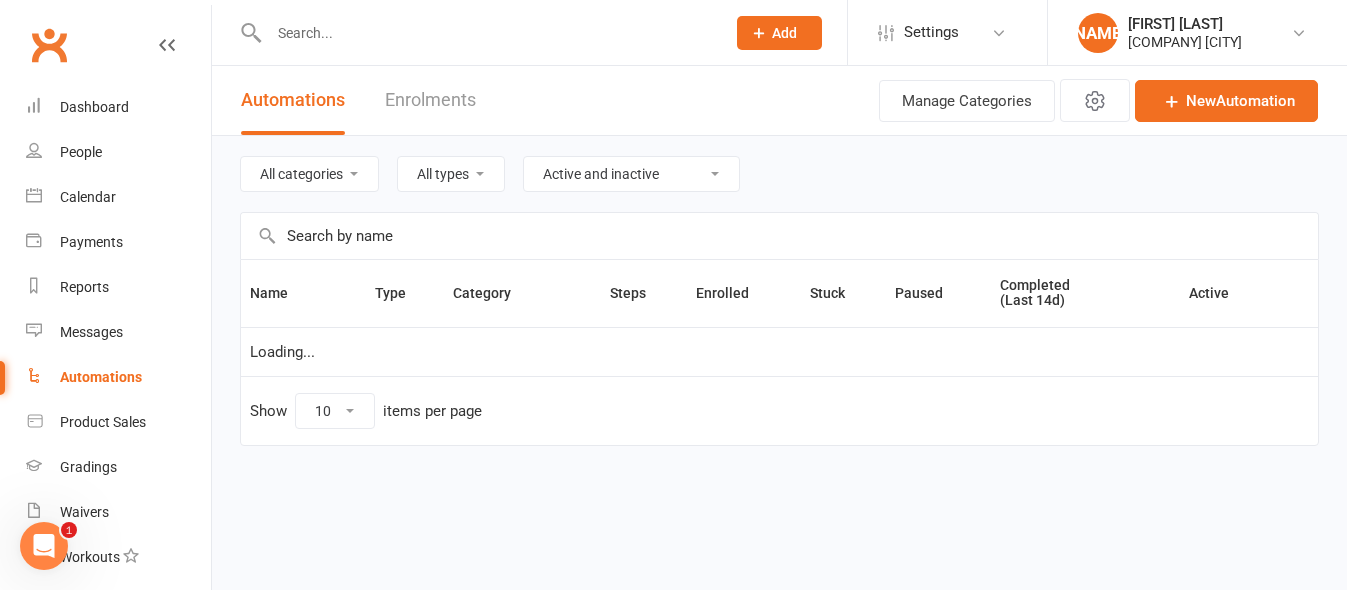 select on "25" 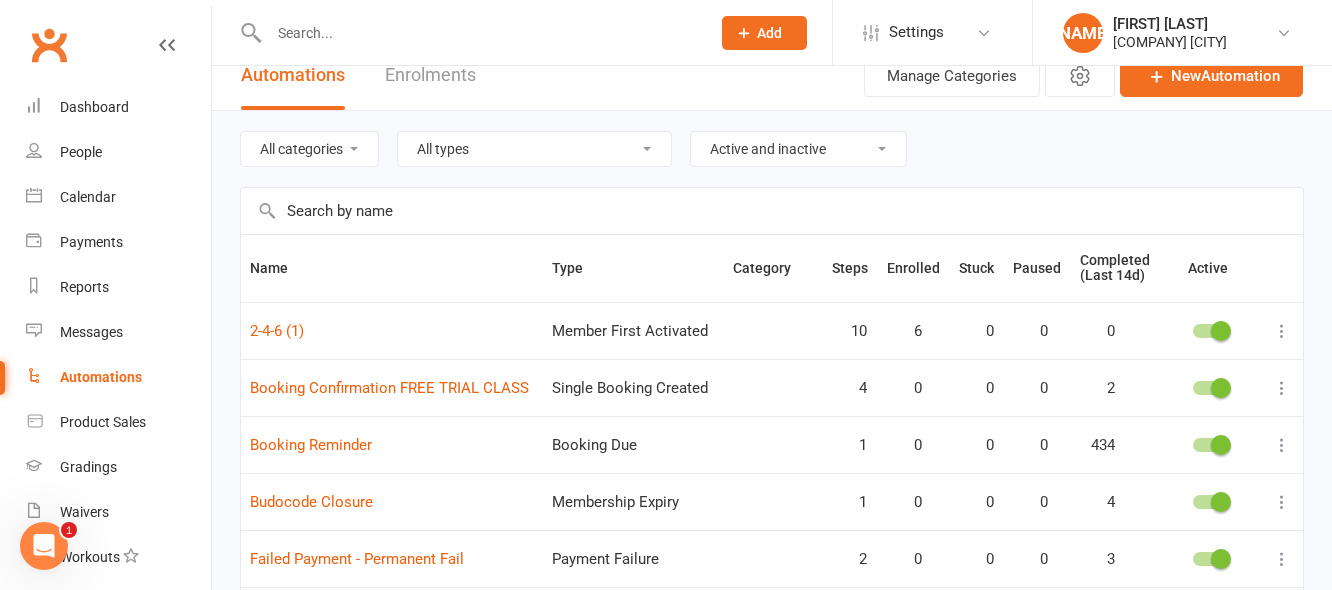 scroll, scrollTop: 0, scrollLeft: 0, axis: both 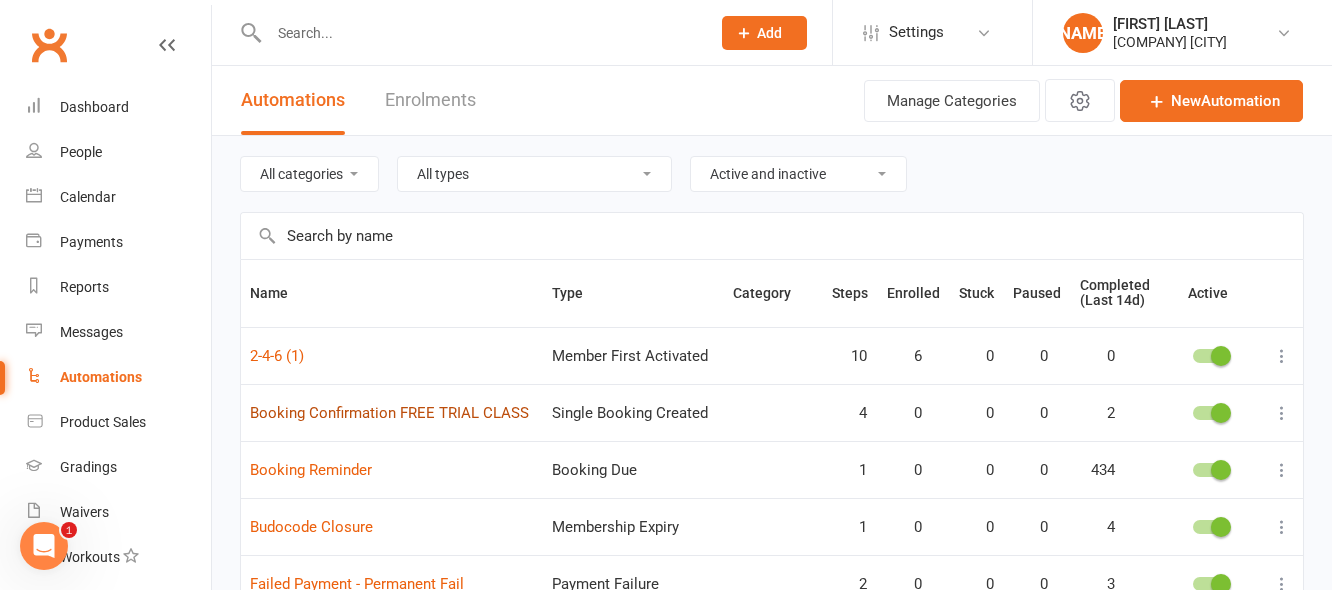 click on "Booking Confirmation FREE TRIAL CLASS" at bounding box center [389, 413] 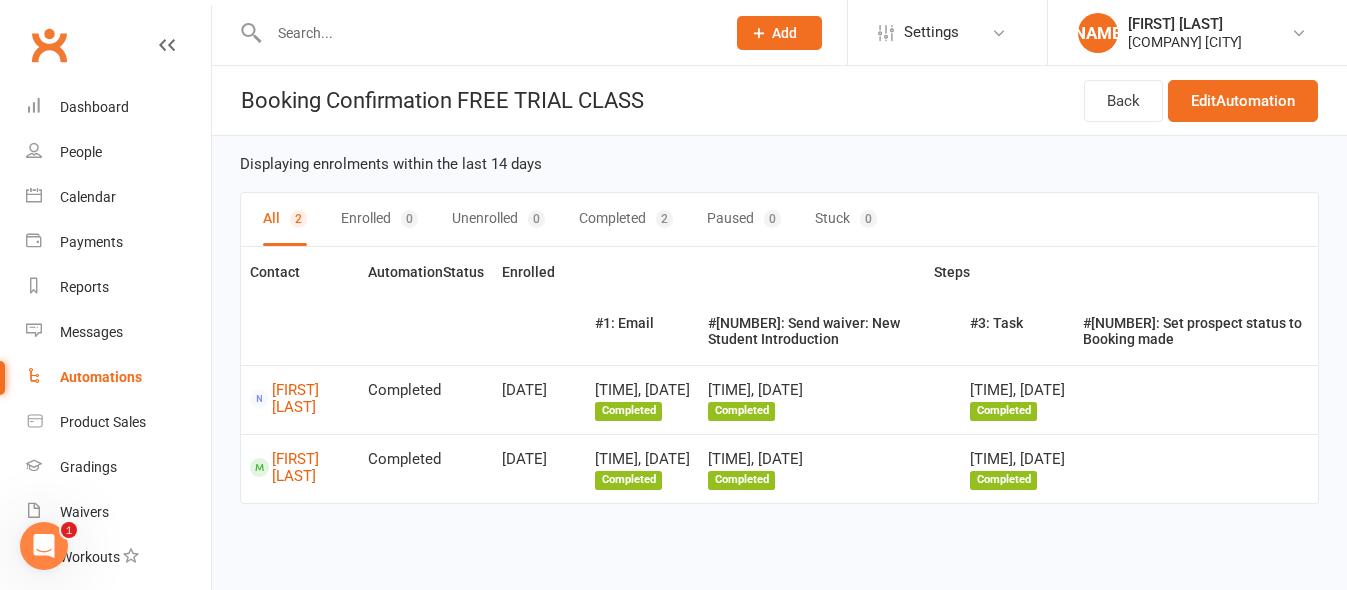 click at bounding box center (487, 33) 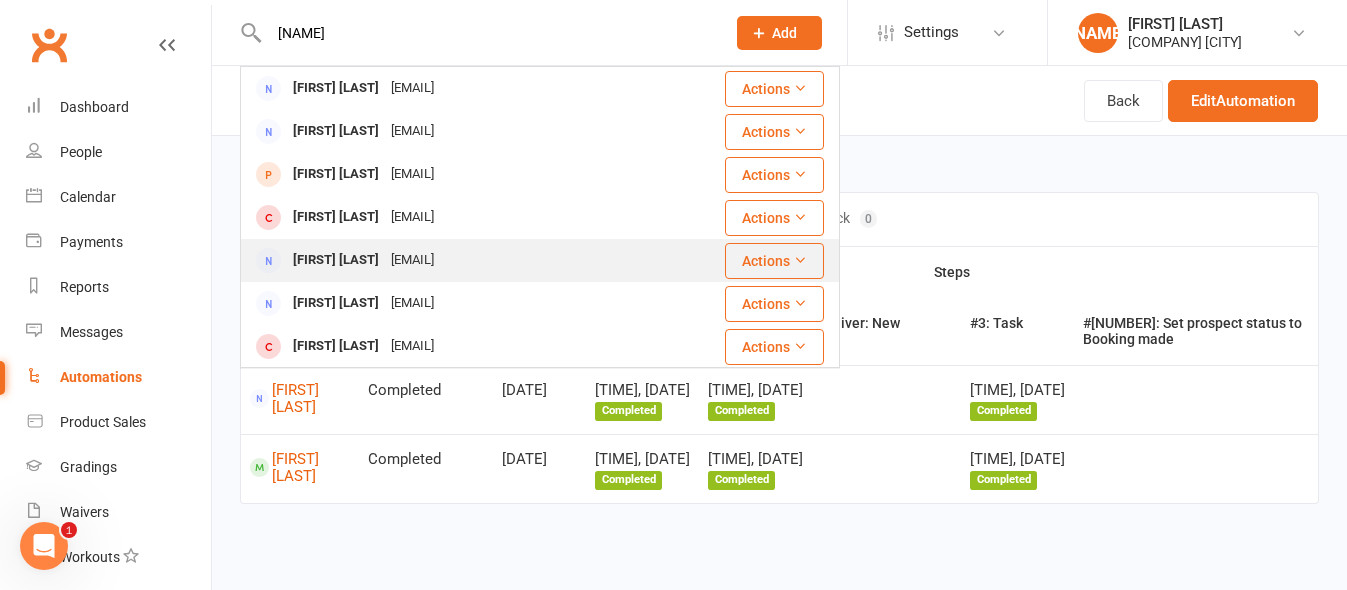 type on "[FIRST]" 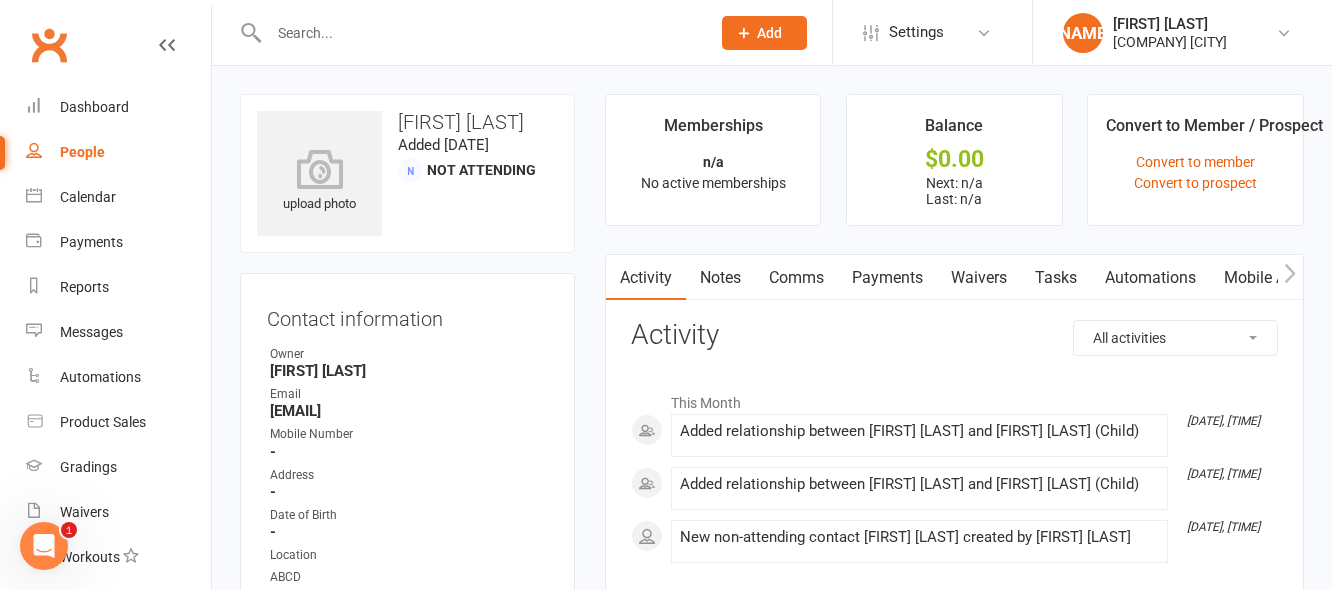 click on "Waivers" at bounding box center (979, 278) 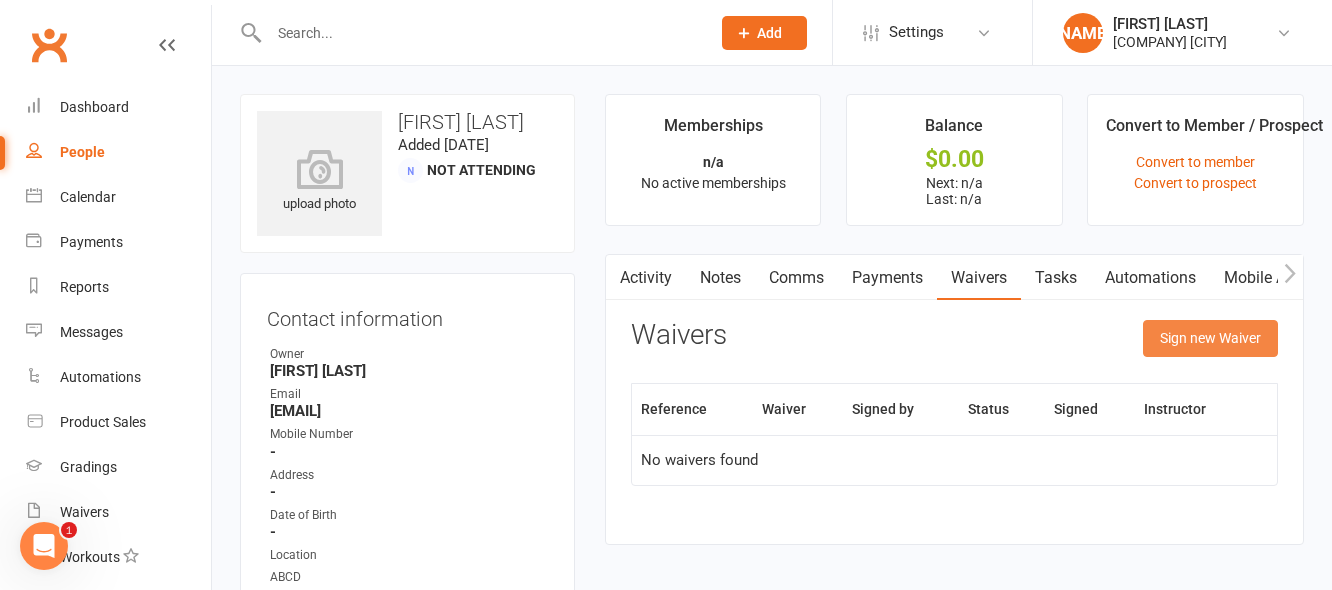 click on "Sign new Waiver" at bounding box center [1210, 338] 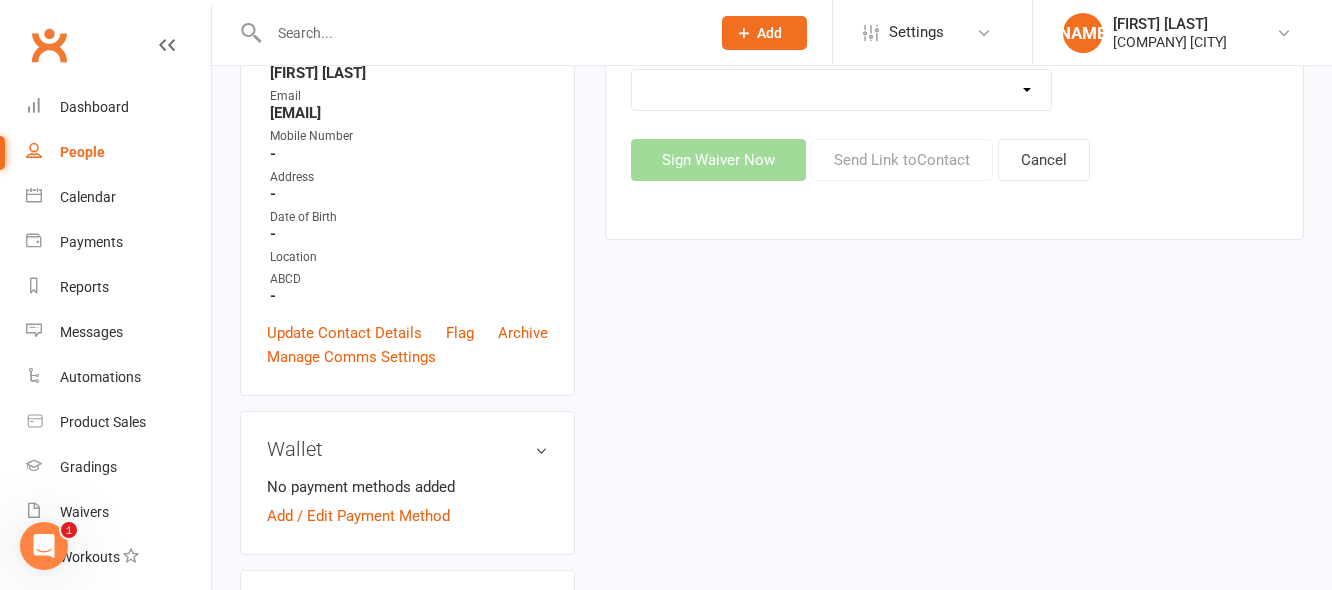 scroll, scrollTop: 200, scrollLeft: 0, axis: vertical 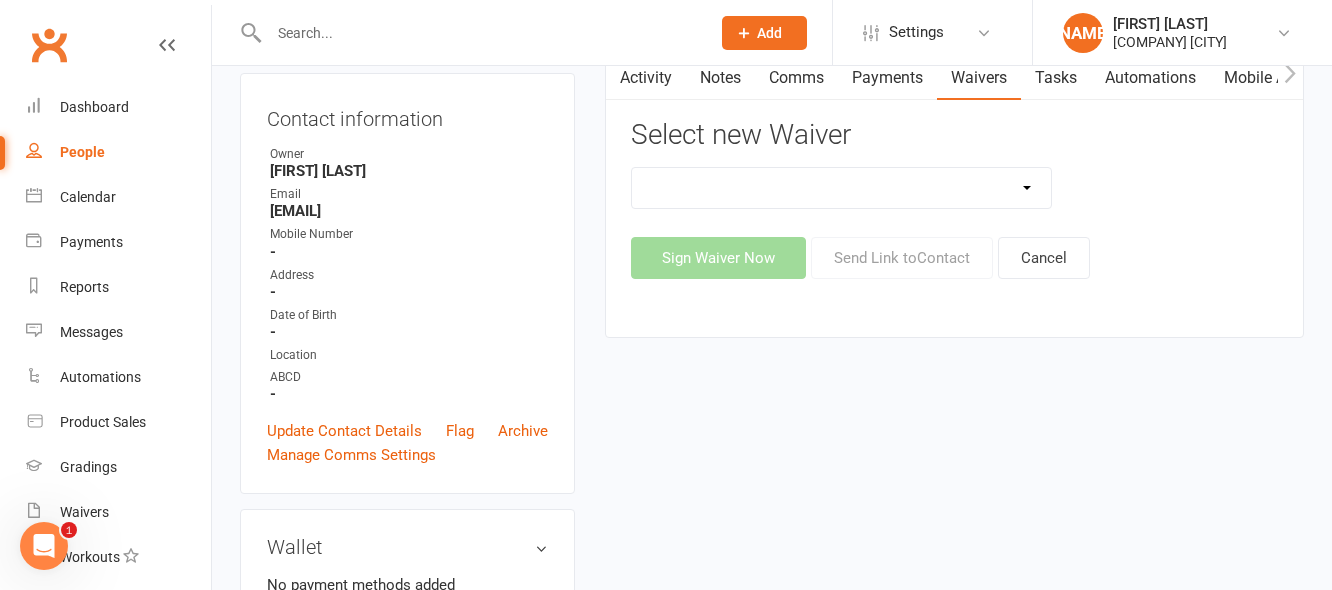 click on "Cancellation Form Membership Form Membership Form Family Membership Form Fight Fit Membership Form Guest For Cross Dojo Training Membership Form Kindymites/Minimites Membership Upgrade Form Membership Upgrade Form To Bbc+1 Member Transfer To Ezidebit New Student Introduction Special Events Update Of Payment Details" at bounding box center [842, 188] 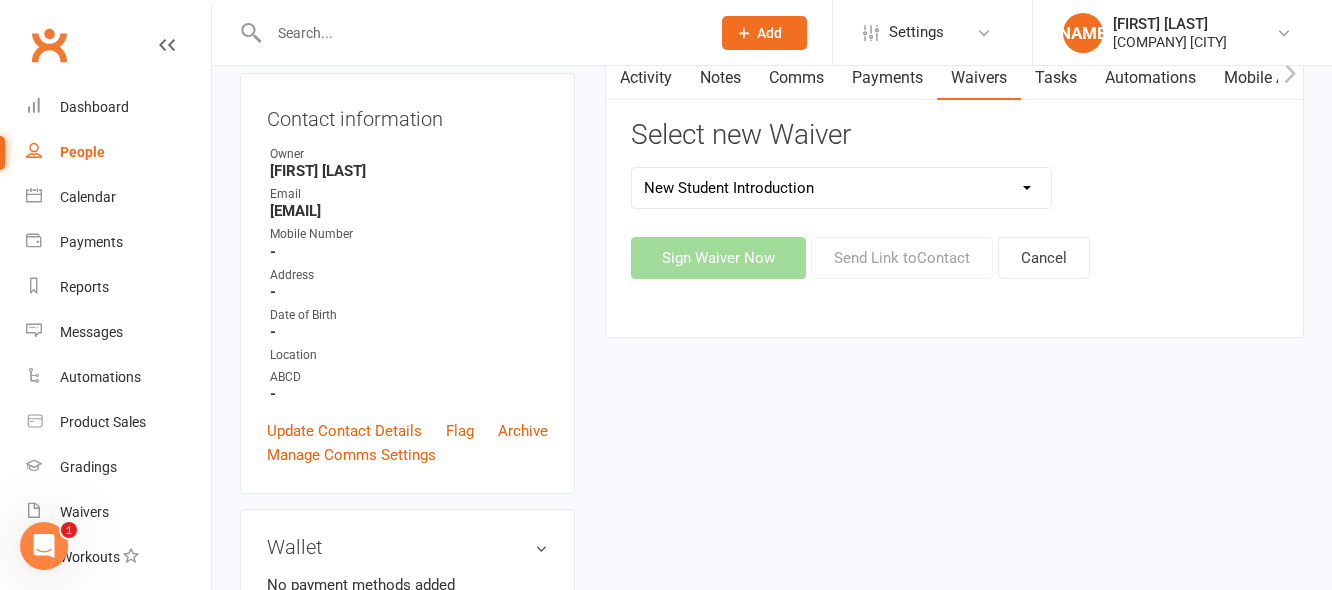 click on "Cancellation Form Membership Form Membership Form Family Membership Form Fight Fit Membership Form Guest For Cross Dojo Training Membership Form Kindymites/Minimites Membership Upgrade Form Membership Upgrade Form To Bbc+1 Member Transfer To Ezidebit New Student Introduction Special Events Update Of Payment Details" at bounding box center (842, 188) 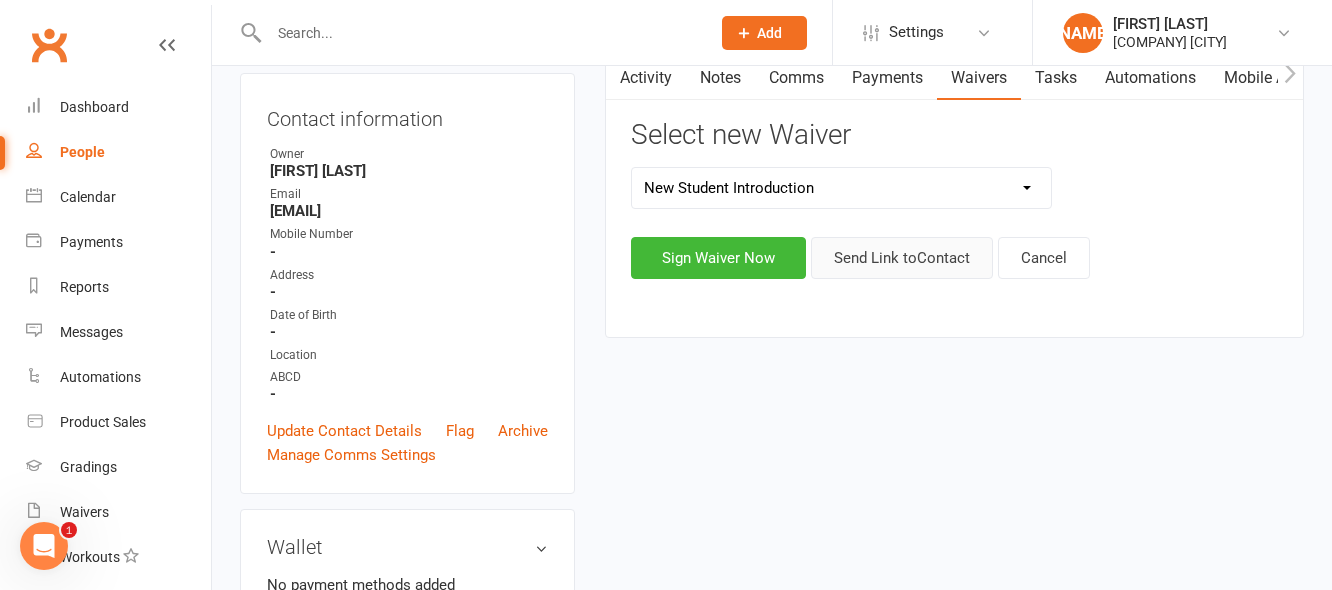 click on "Send Link to  Contact" at bounding box center [902, 258] 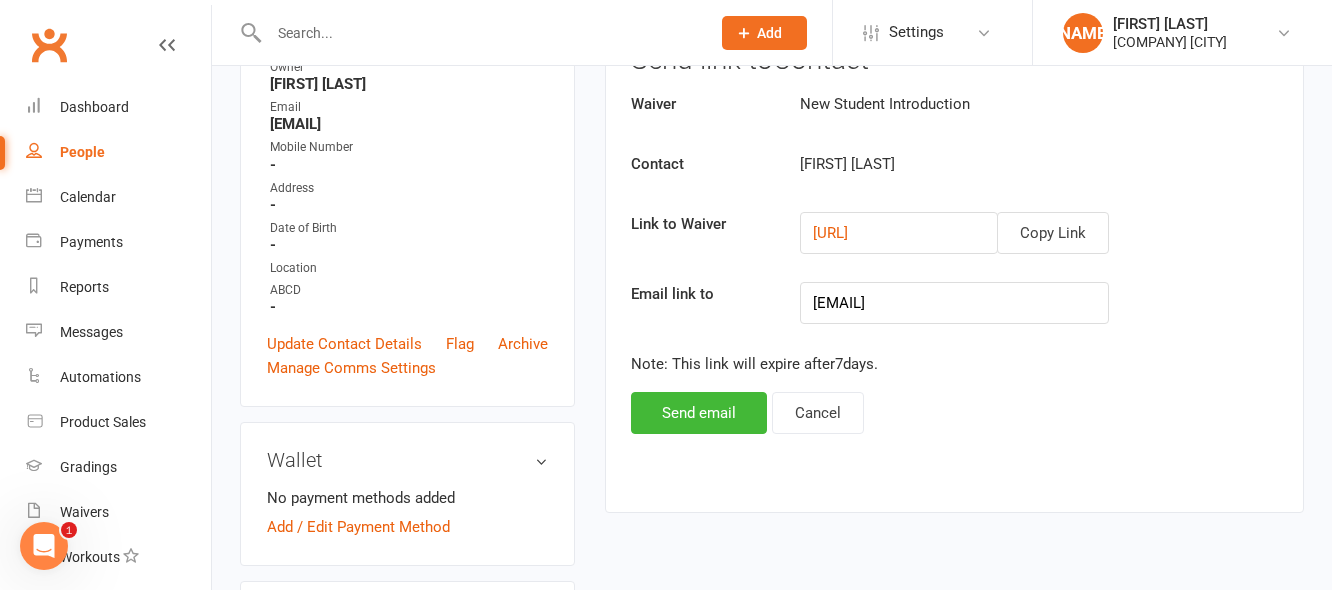 scroll, scrollTop: 400, scrollLeft: 0, axis: vertical 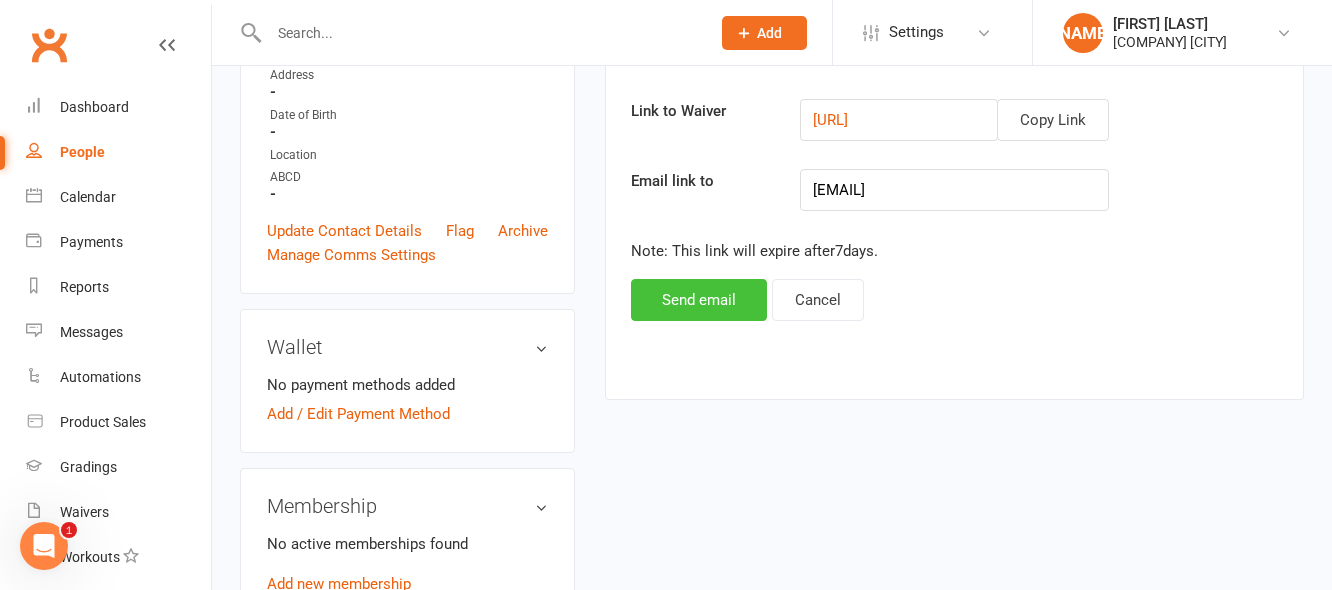 click on "Send email" at bounding box center [699, 300] 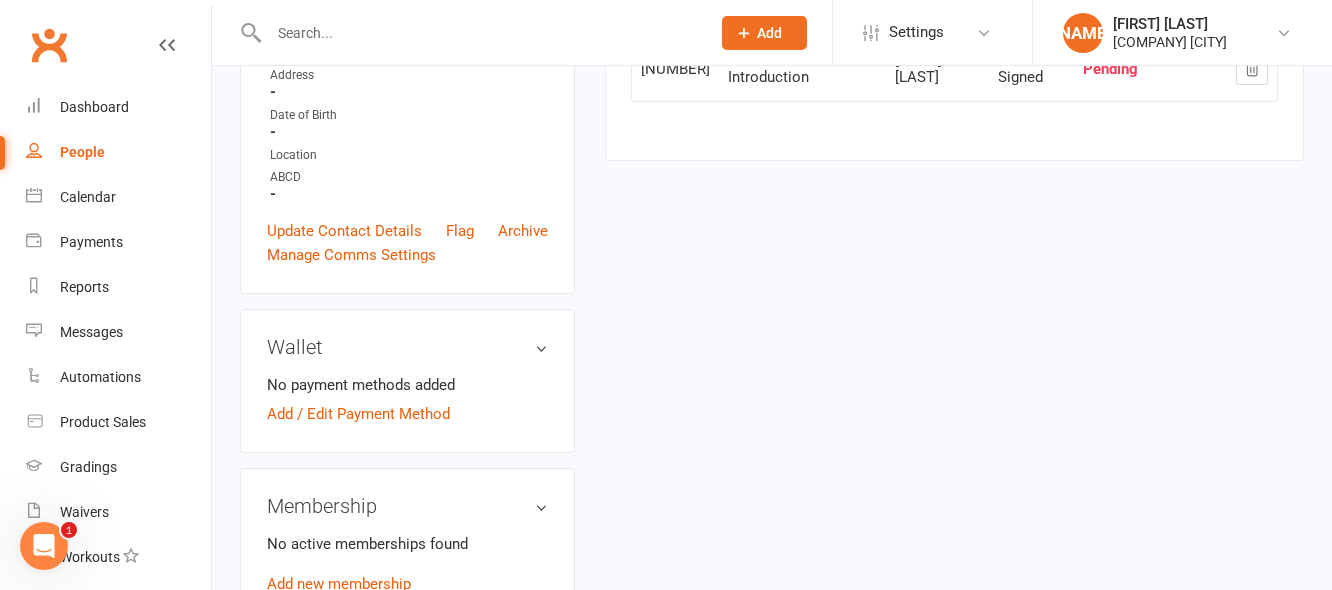 click at bounding box center [479, 33] 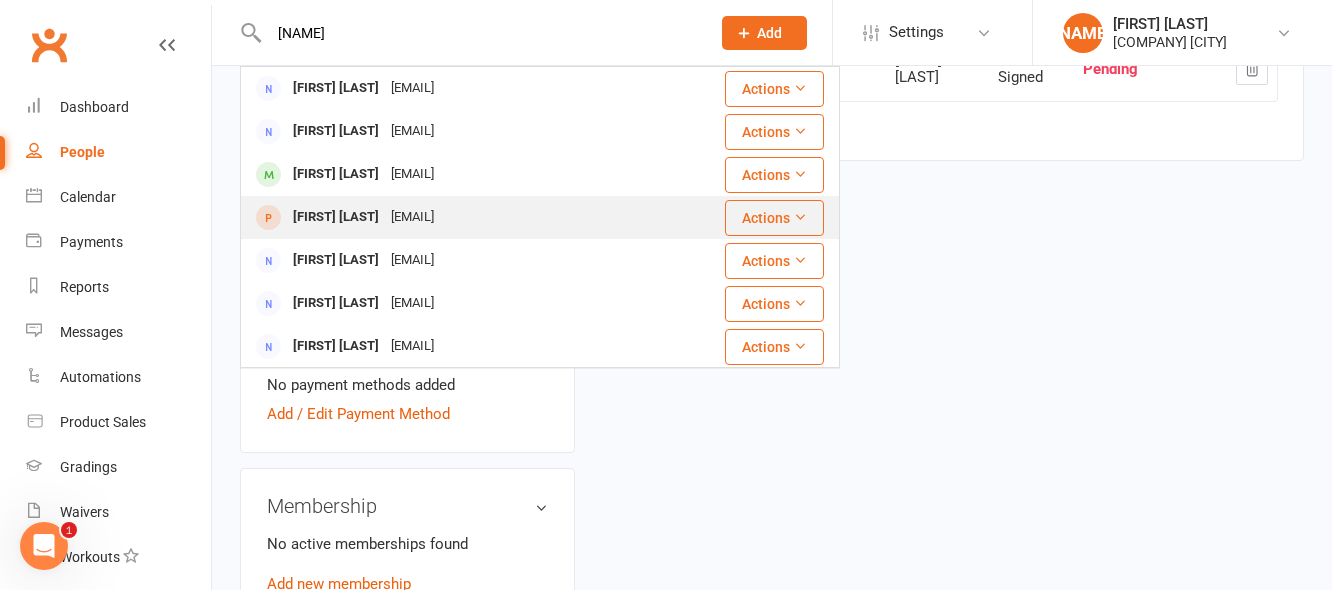 type on "kristy" 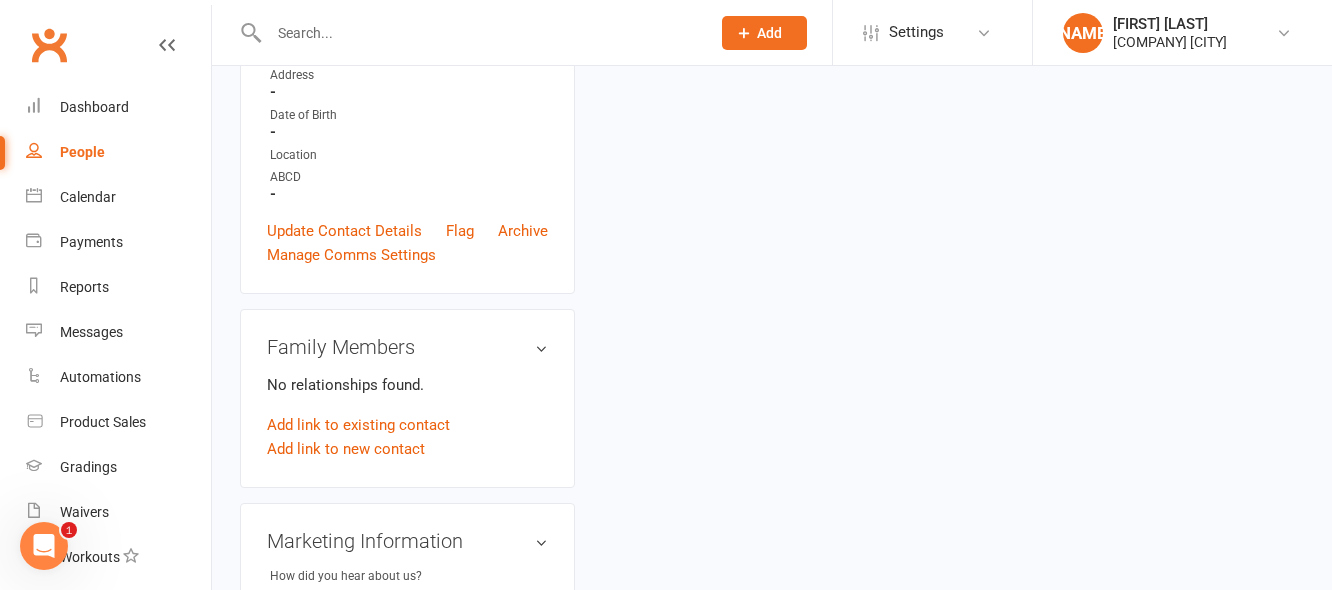 scroll, scrollTop: 0, scrollLeft: 0, axis: both 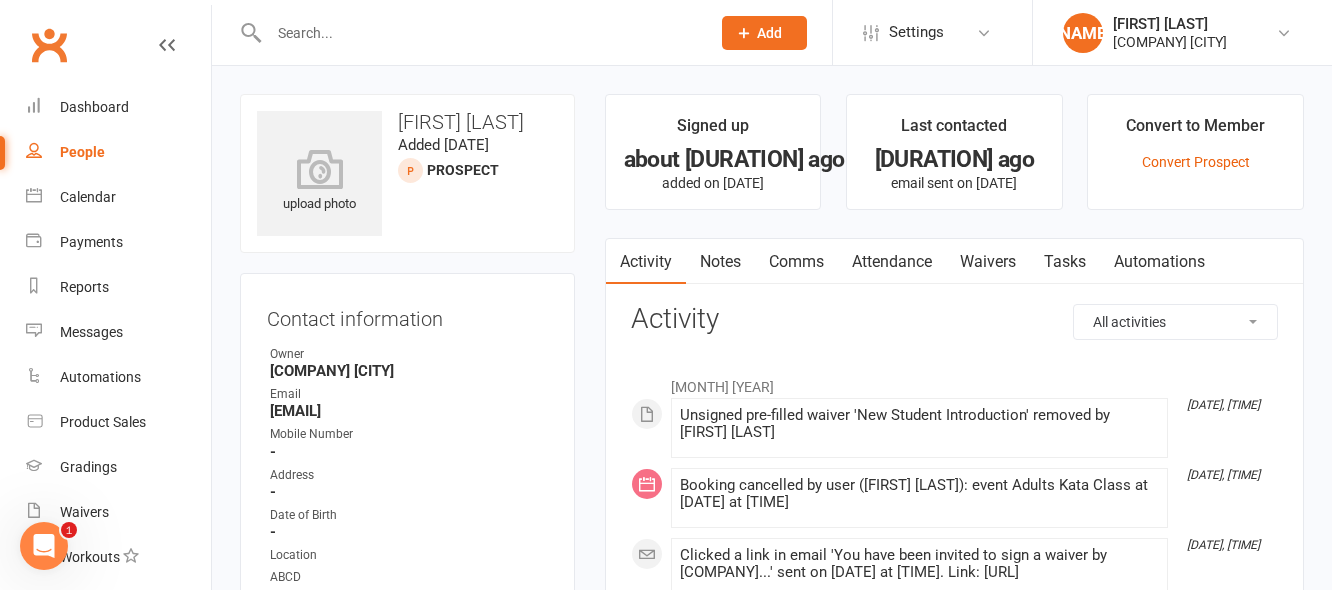 click on "Waivers" at bounding box center [988, 262] 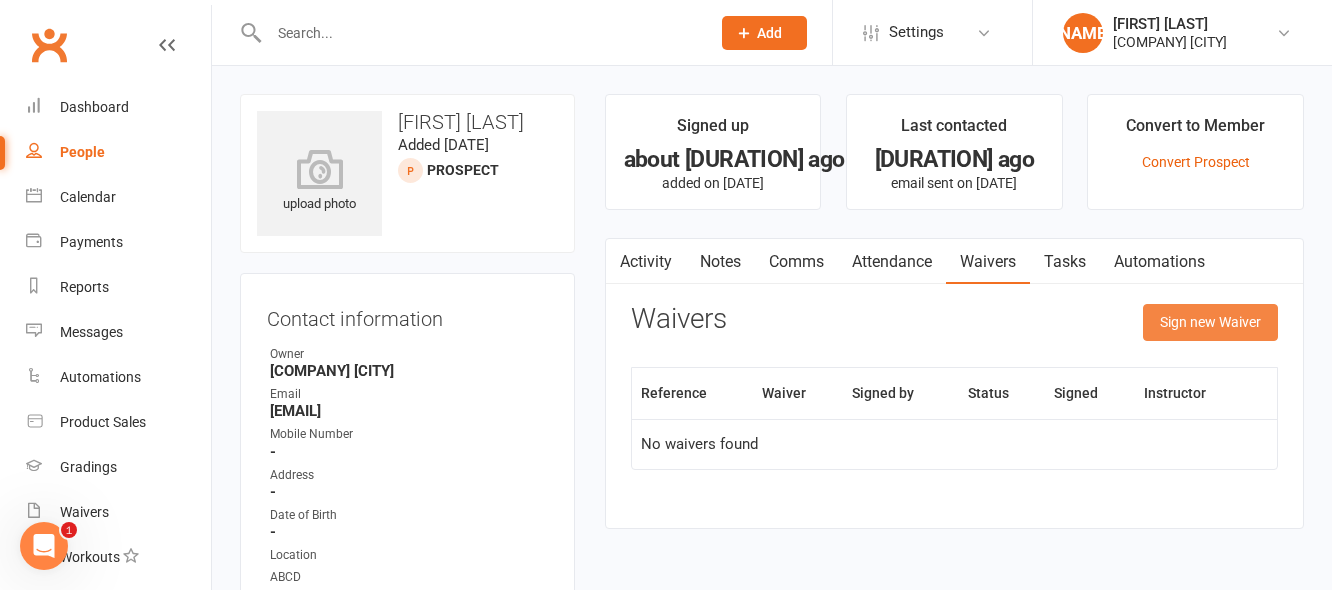 click on "Sign new Waiver" at bounding box center [1210, 322] 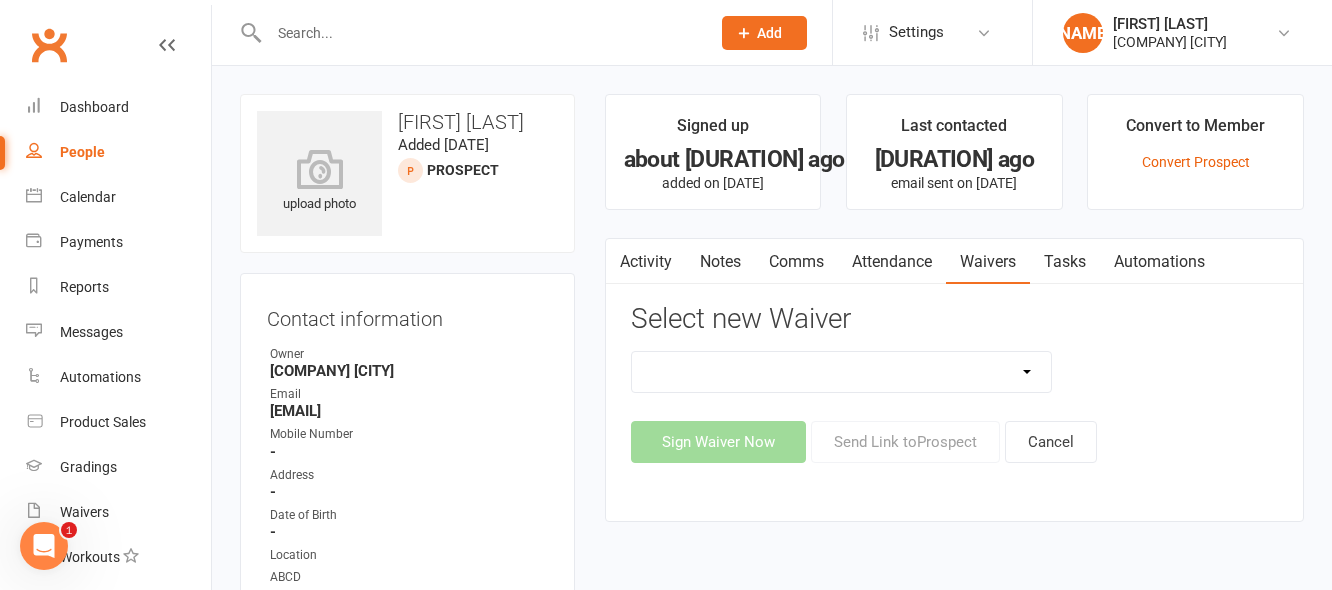 click on "Cancellation Form Membership Form Membership Form Family Membership Form Fight Fit Membership Form Guest For Cross Dojo Training Membership Form Kindymites/Minimites Membership Upgrade Form Membership Upgrade Form To Bbc+1 Member Transfer To Ezidebit New Student Introduction Special Events Update Of Payment Details" at bounding box center (842, 372) 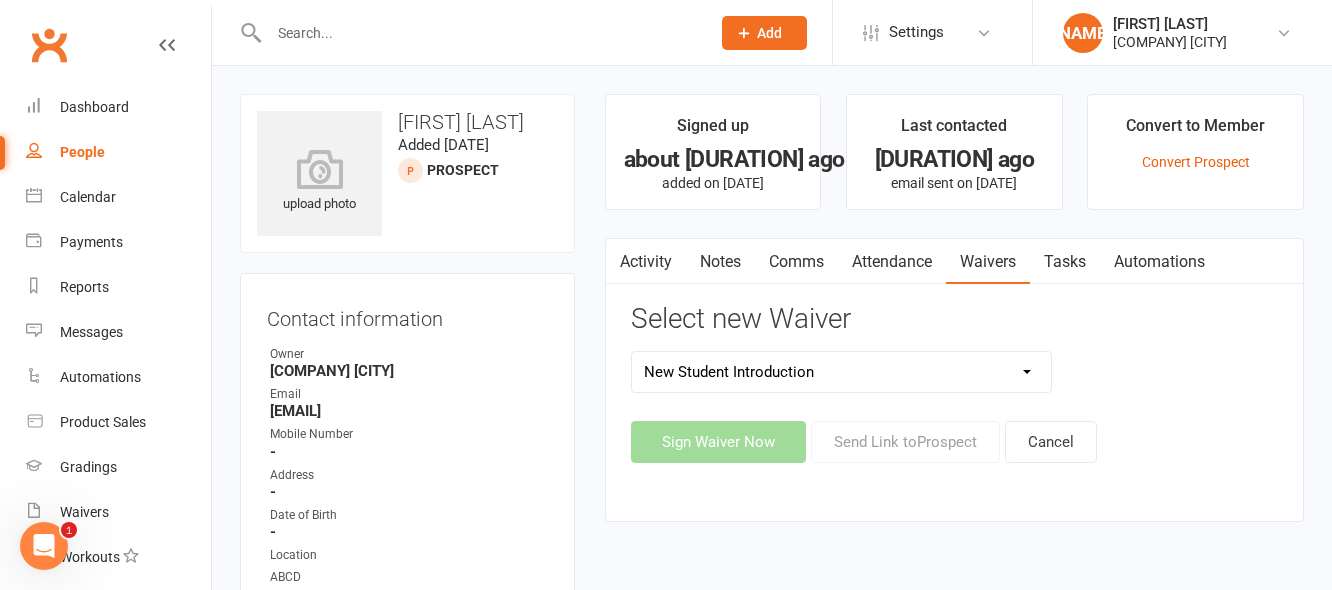 click on "Cancellation Form Membership Form Membership Form Family Membership Form Fight Fit Membership Form Guest For Cross Dojo Training Membership Form Kindymites/Minimites Membership Upgrade Form Membership Upgrade Form To Bbc+1 Member Transfer To Ezidebit New Student Introduction Special Events Update Of Payment Details" at bounding box center (842, 372) 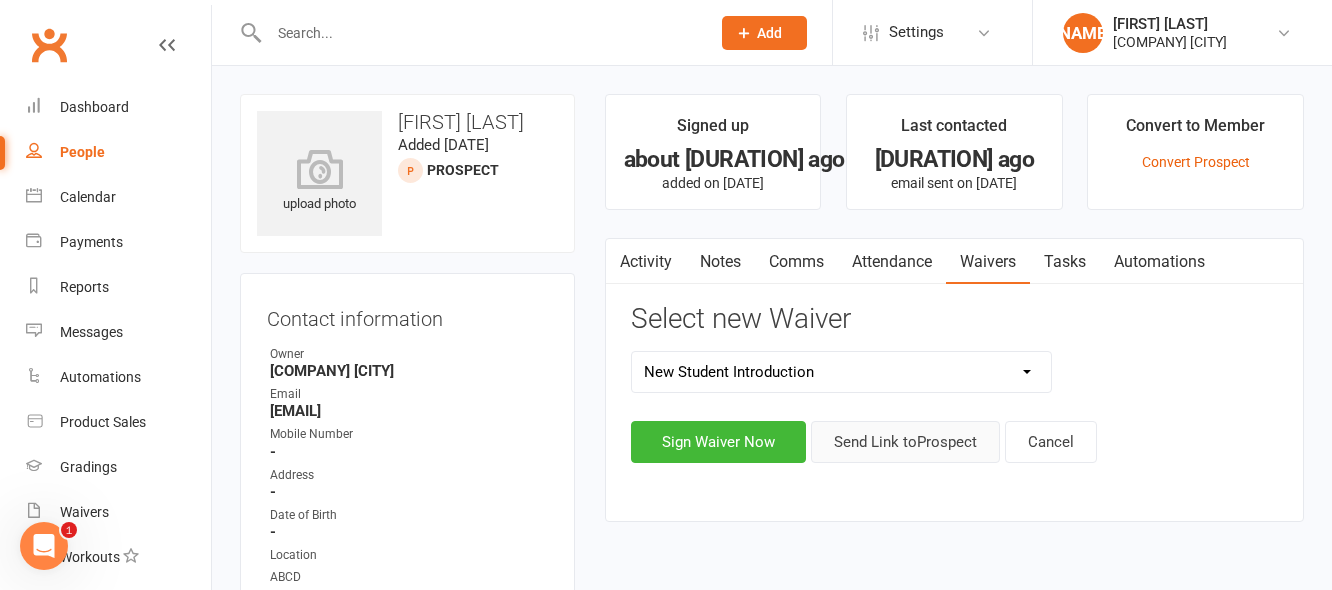 click on "Send Link to  Prospect" at bounding box center (905, 442) 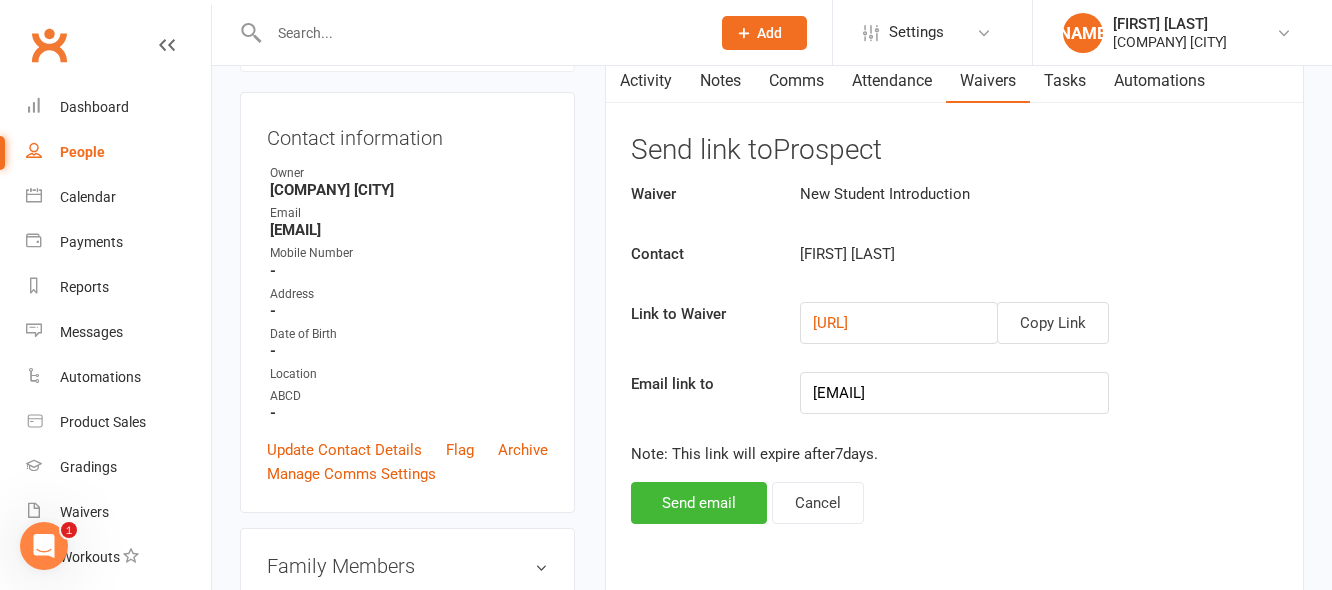 scroll, scrollTop: 200, scrollLeft: 0, axis: vertical 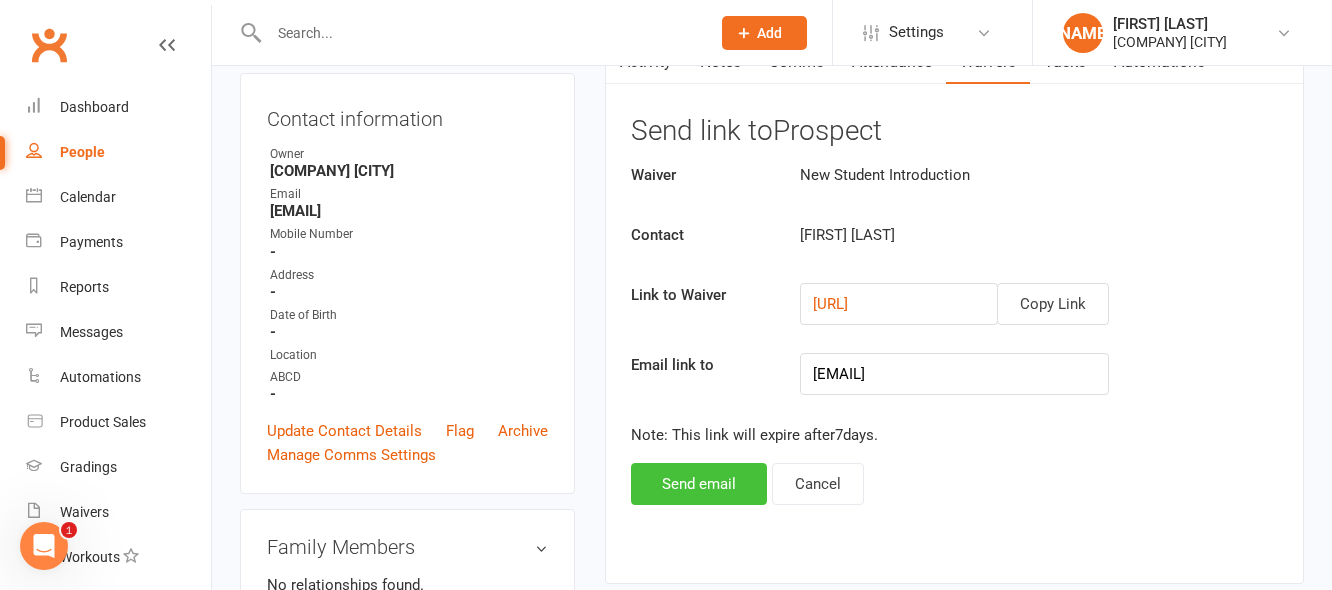 click on "Send email" at bounding box center [699, 484] 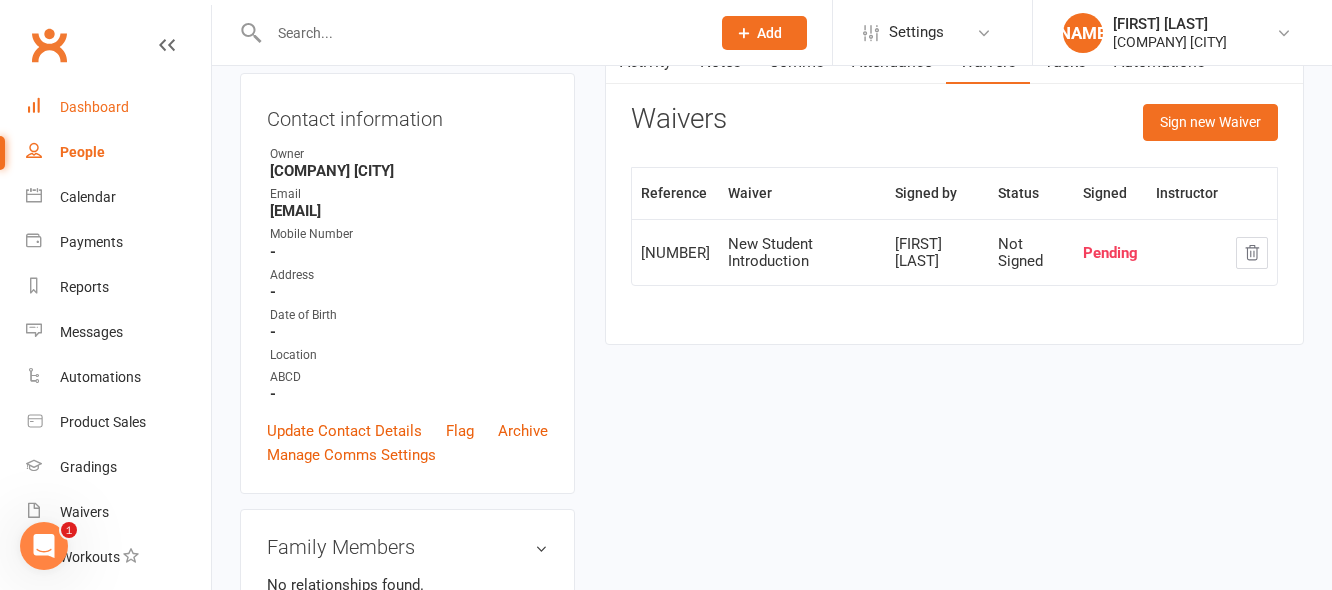 click on "Dashboard" at bounding box center [94, 107] 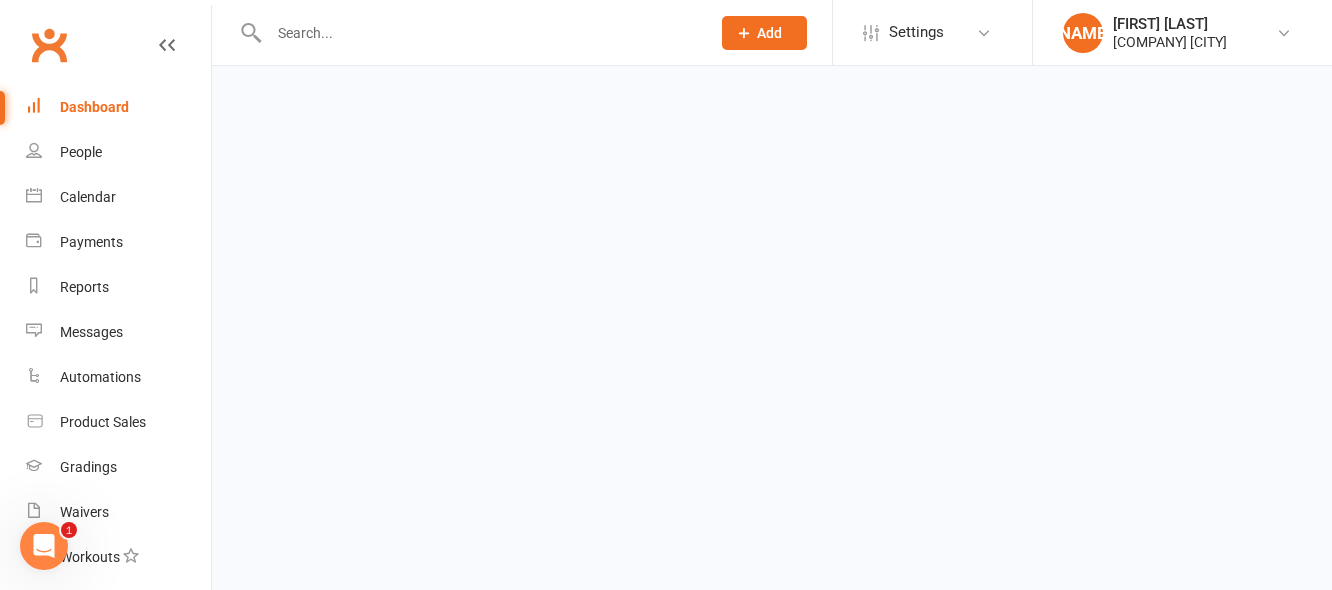scroll, scrollTop: 0, scrollLeft: 0, axis: both 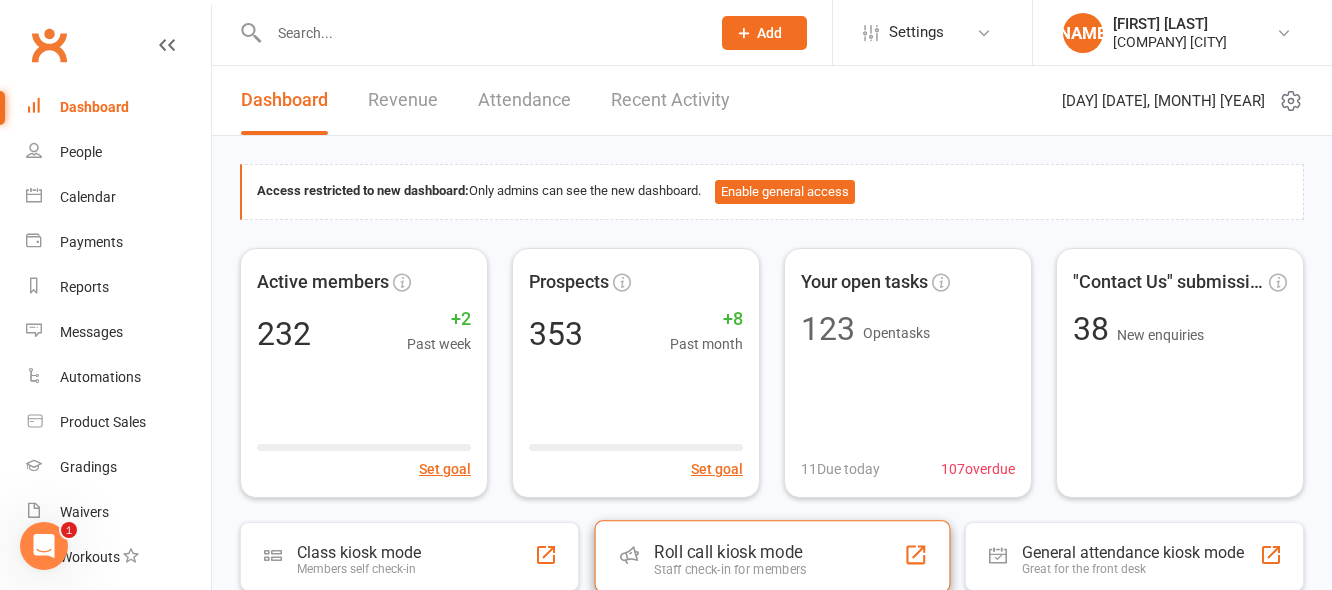 click on "Roll call kiosk mode Staff check-in for members" at bounding box center [772, 556] 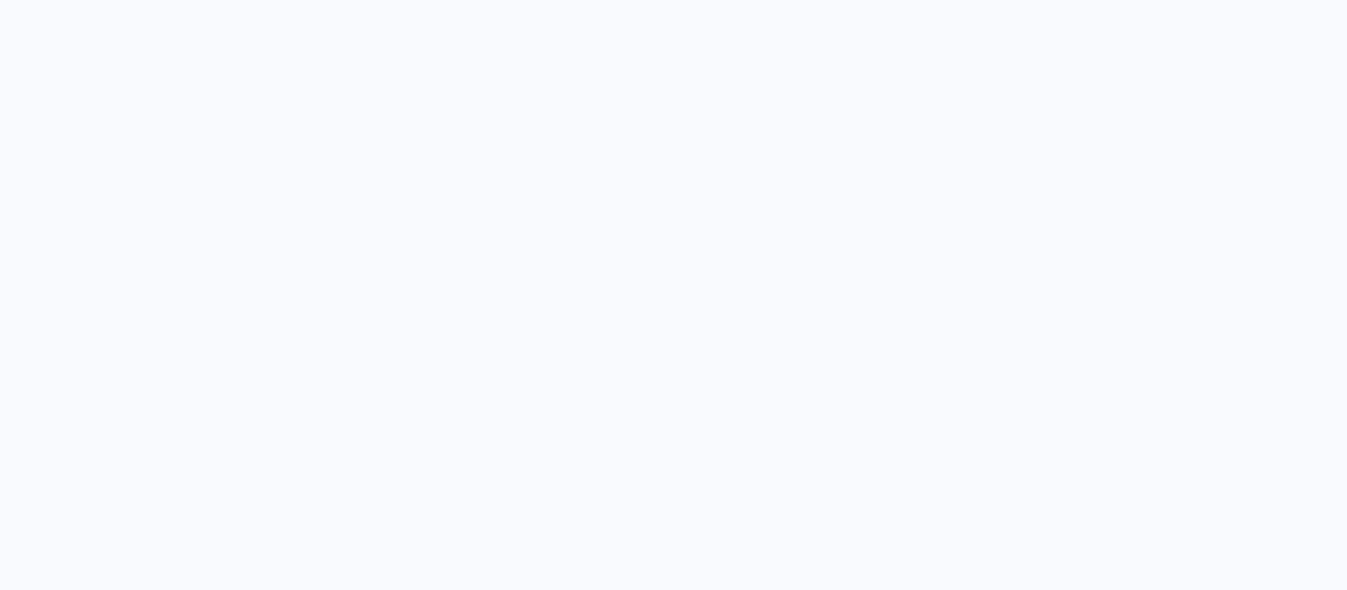 scroll, scrollTop: 0, scrollLeft: 0, axis: both 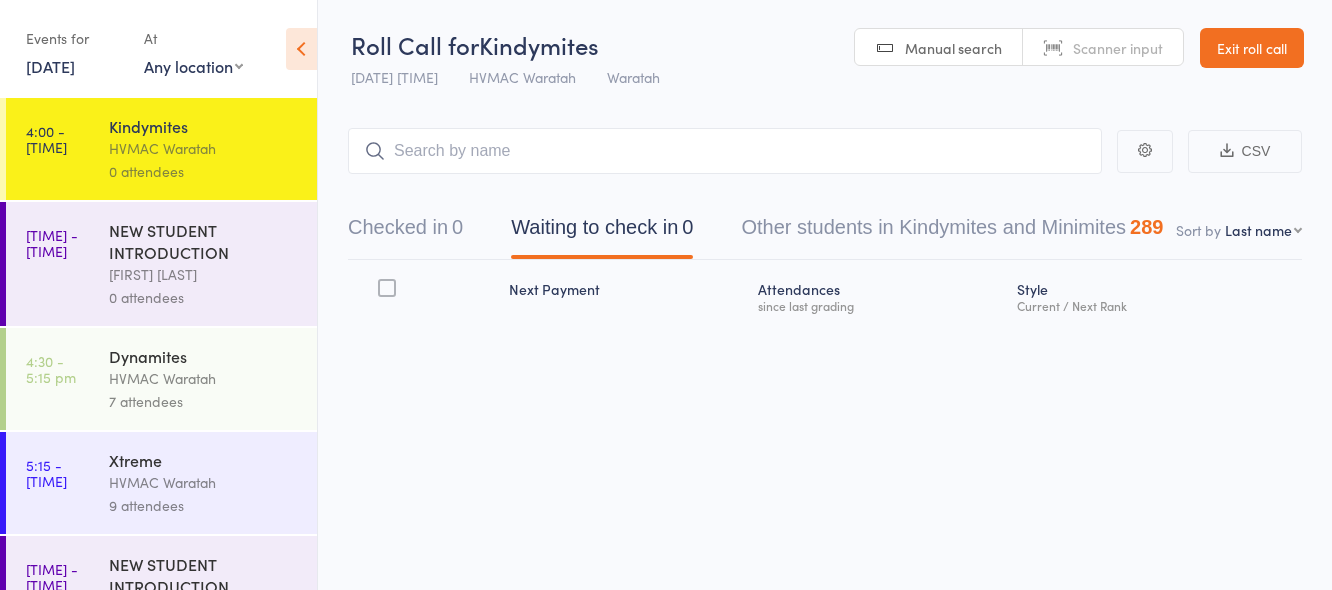 click on "[DATE]" at bounding box center [50, 66] 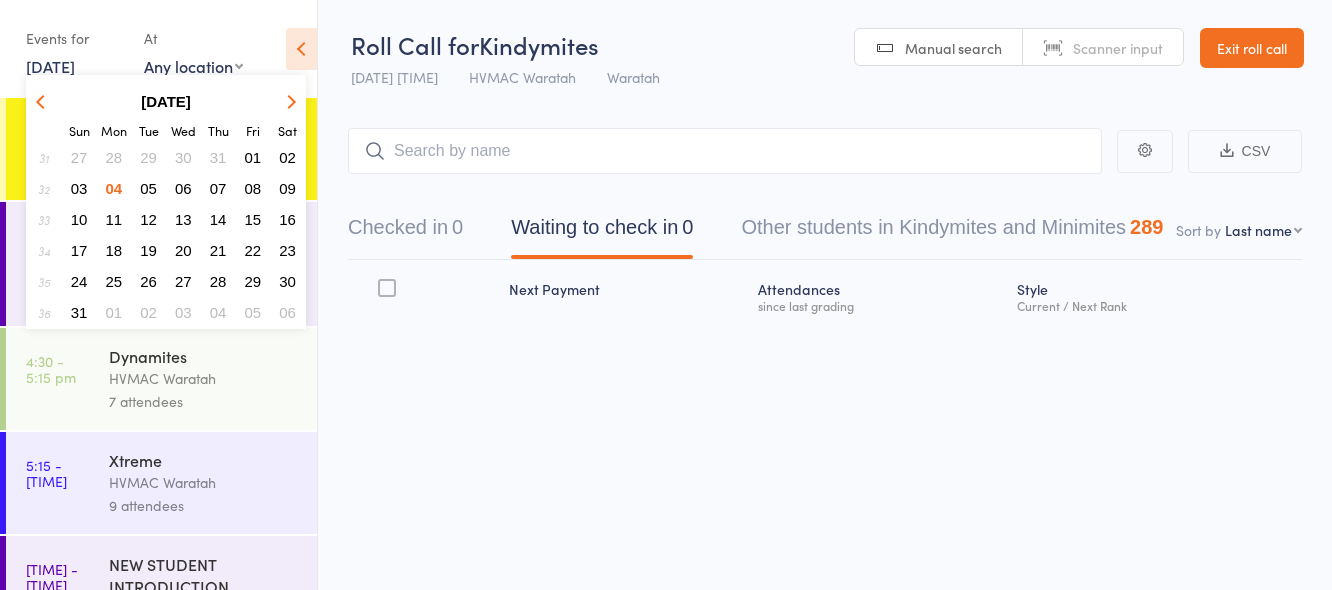 click on "05" at bounding box center [148, 188] 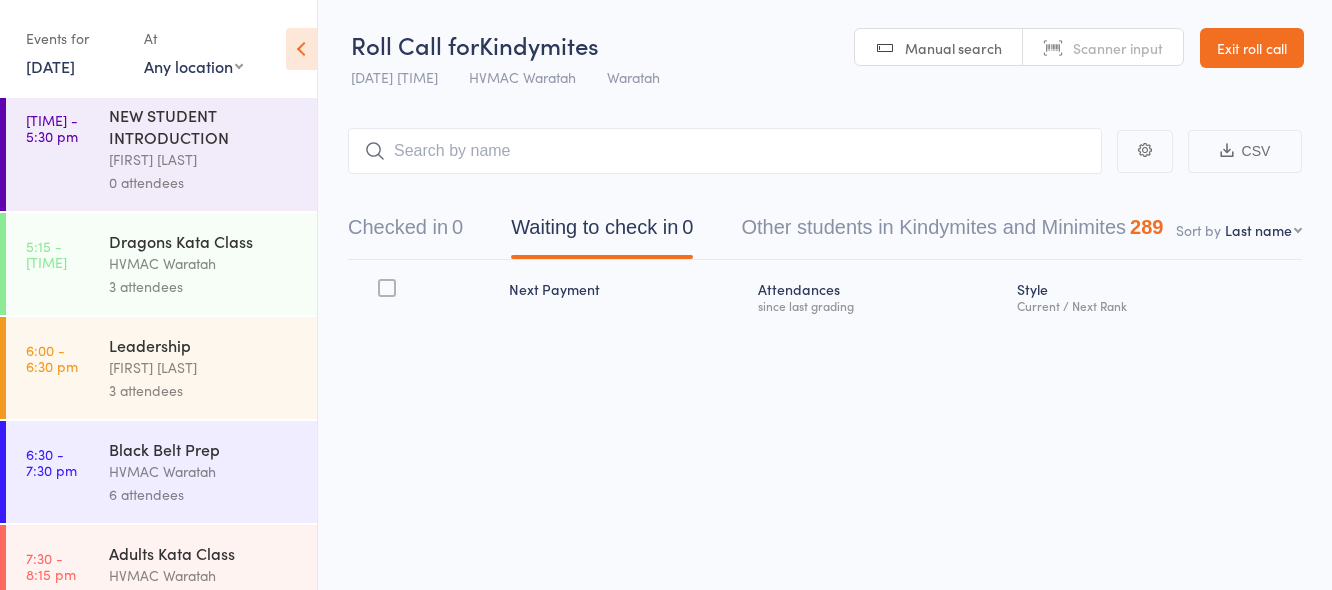 scroll, scrollTop: 488, scrollLeft: 0, axis: vertical 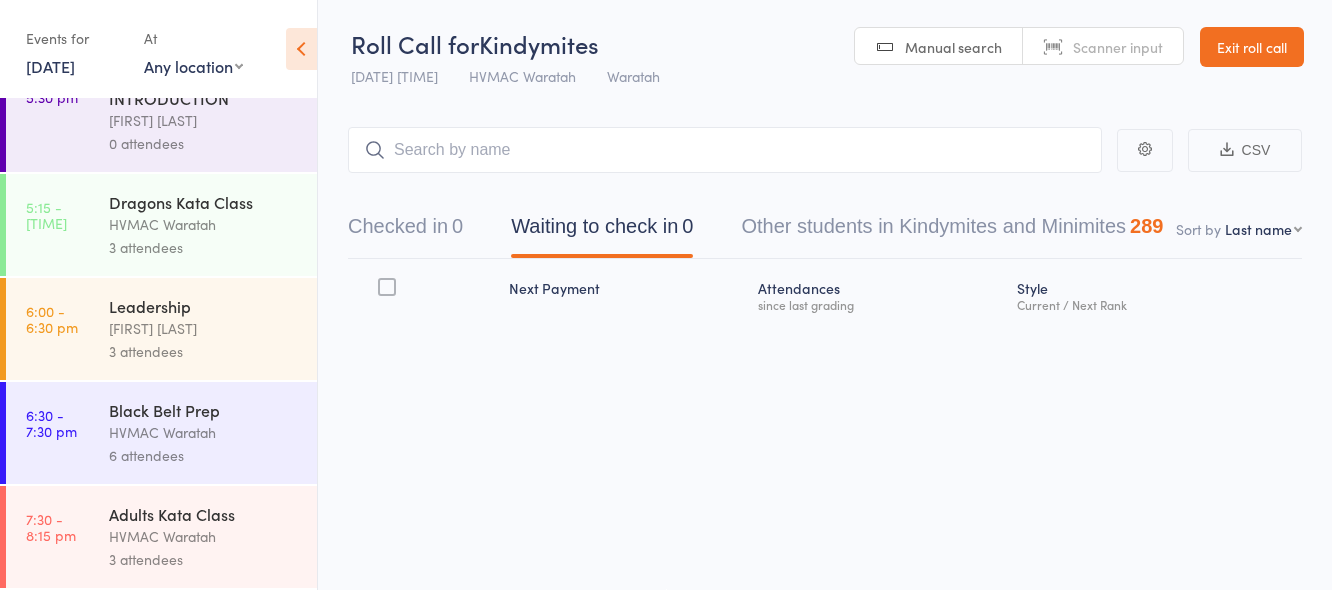click on "HVMAC Waratah" at bounding box center (204, 536) 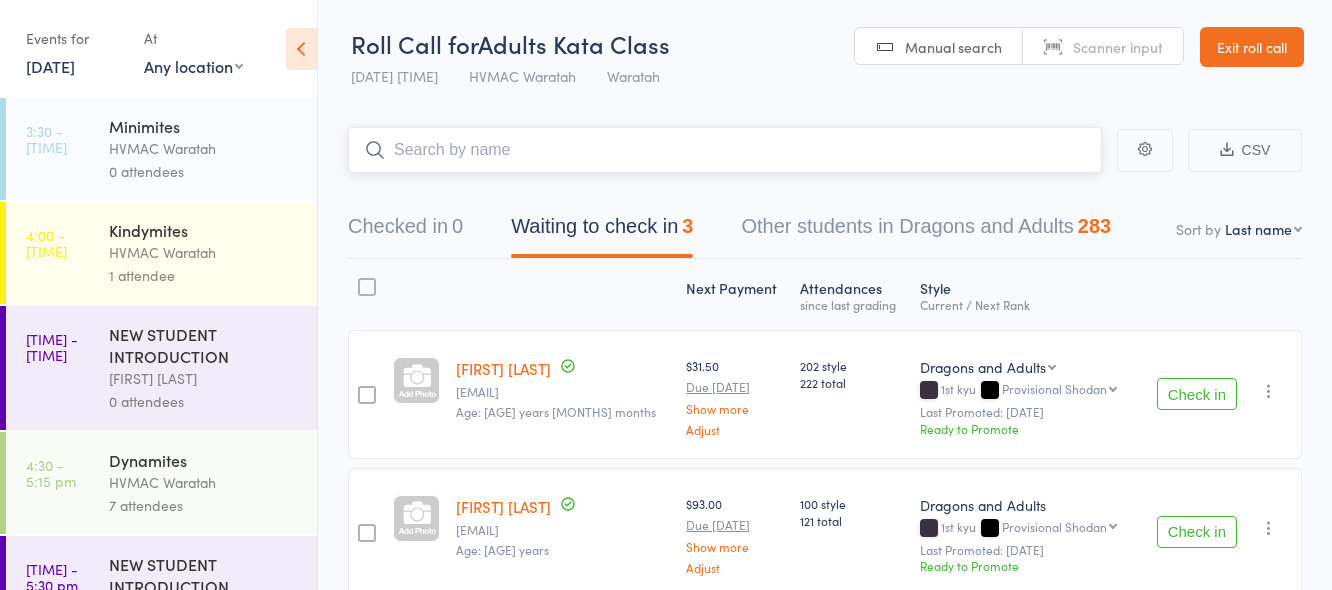scroll, scrollTop: 0, scrollLeft: 0, axis: both 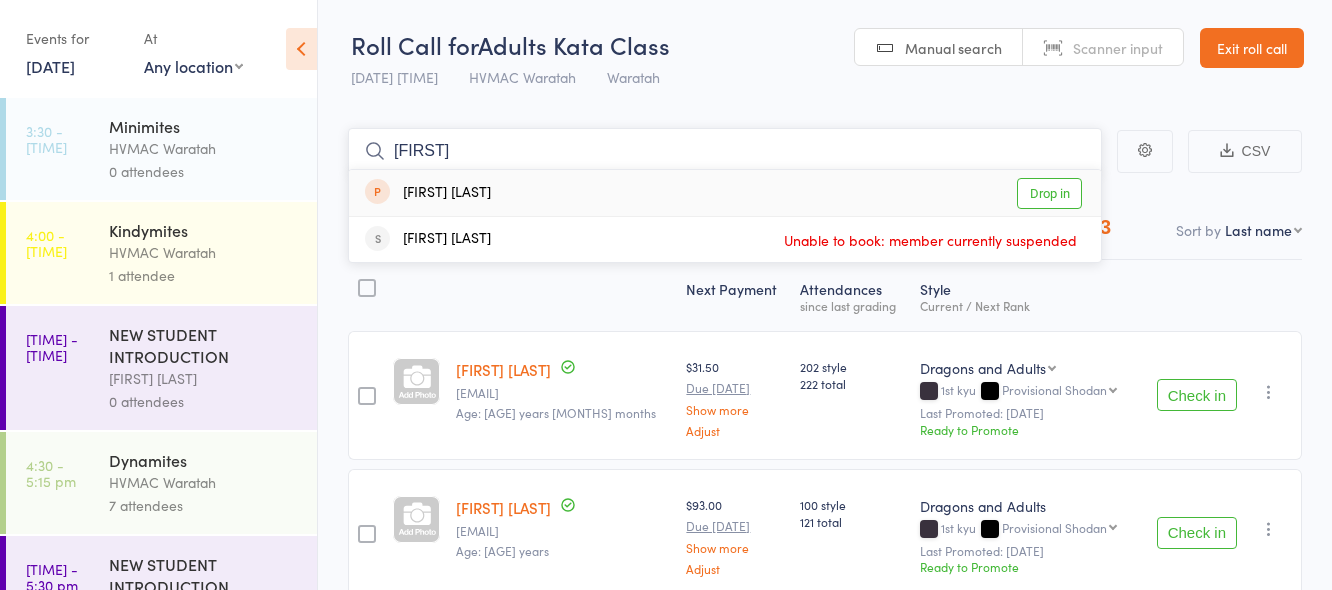 type on "[NAME]" 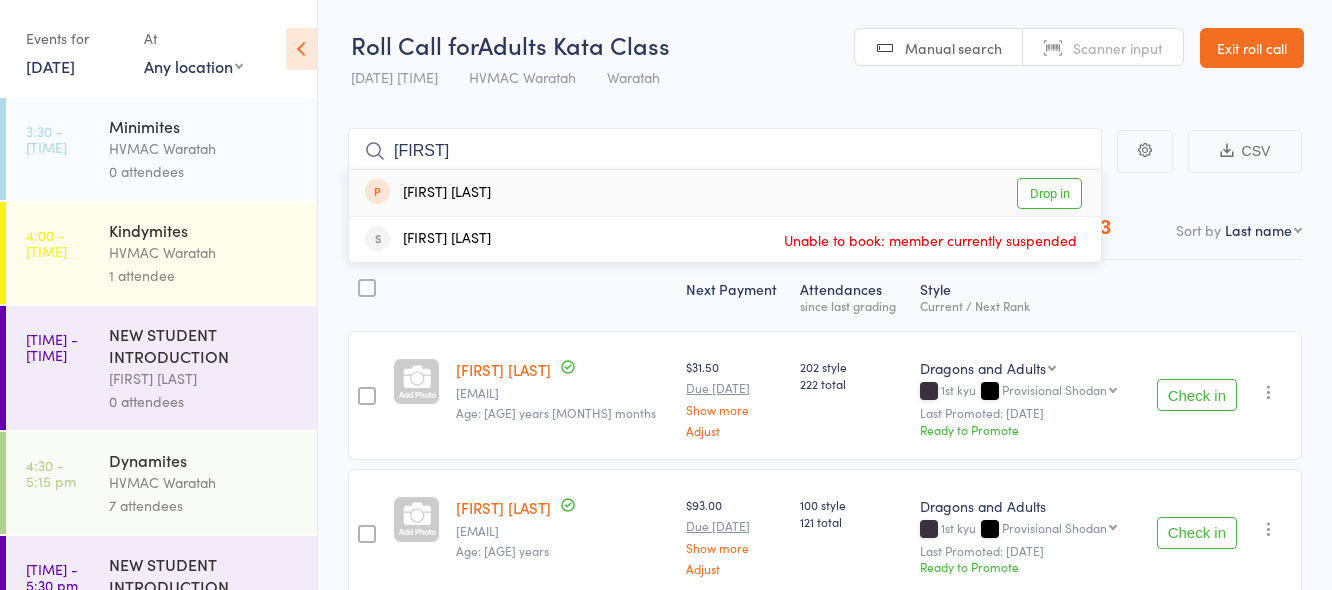 click on "Drop in" at bounding box center [1049, 193] 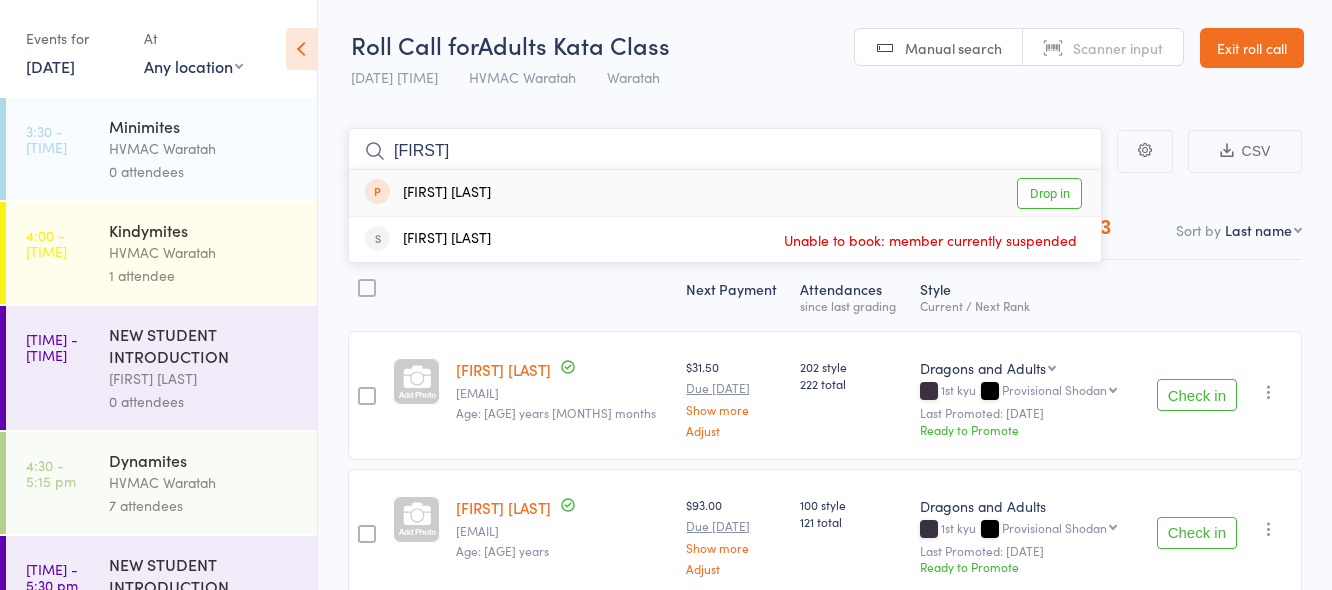 type 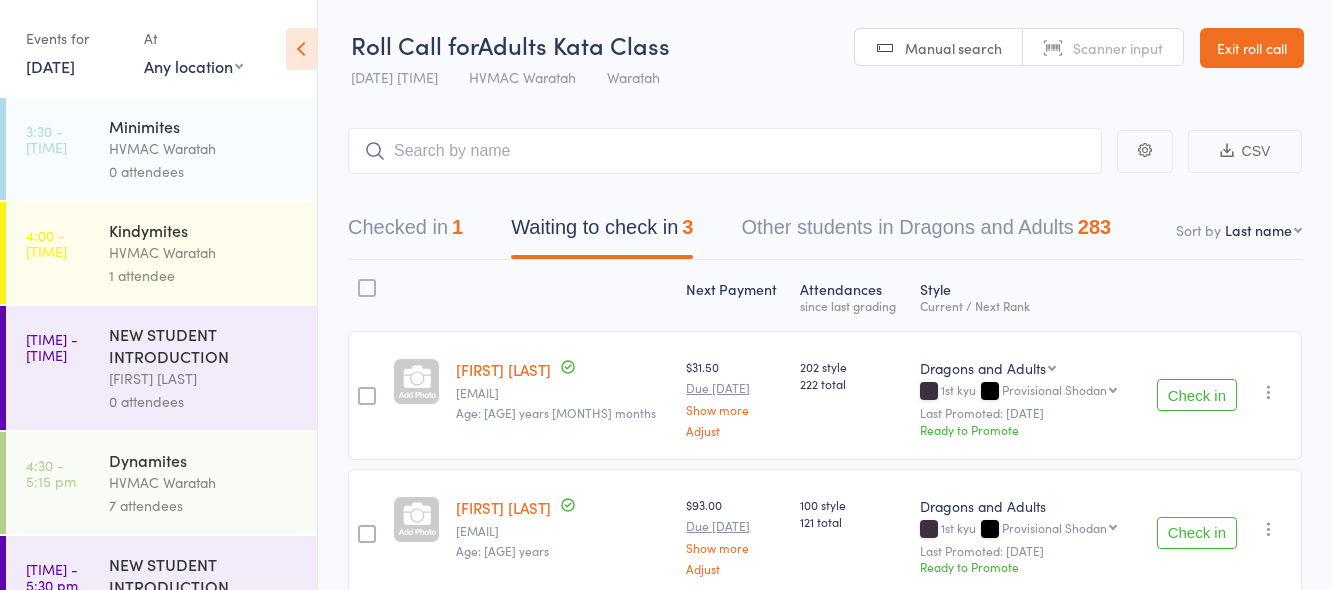click on "5 Aug, 2025" at bounding box center [50, 66] 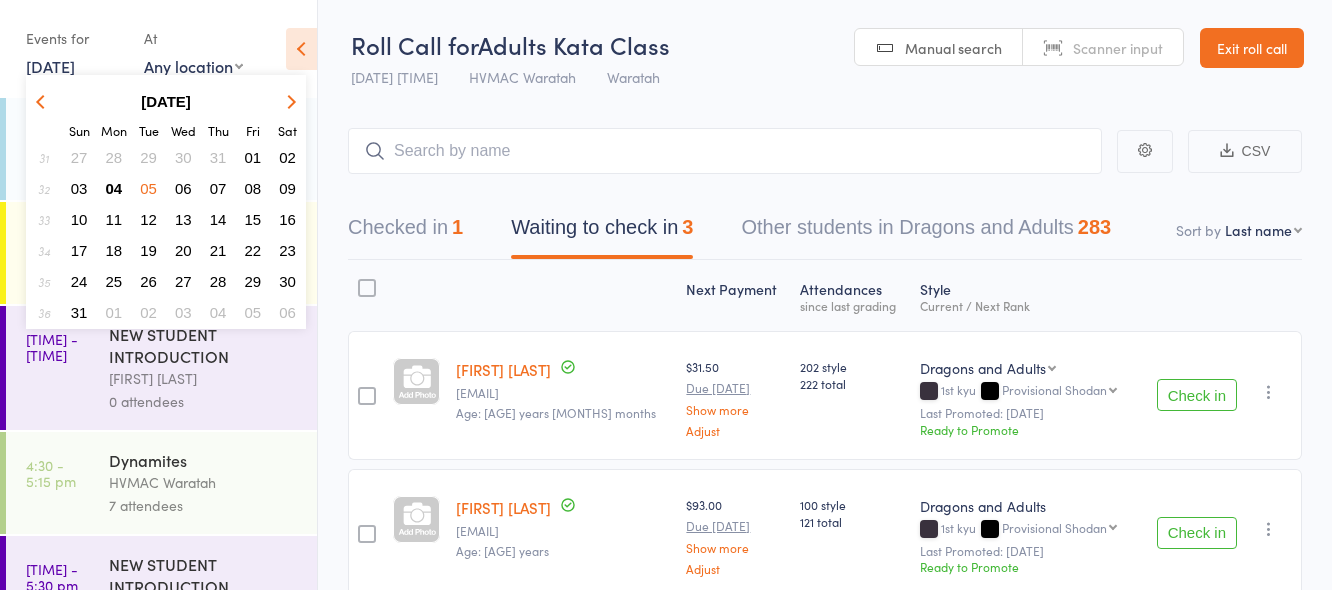 click on "04" at bounding box center [114, 188] 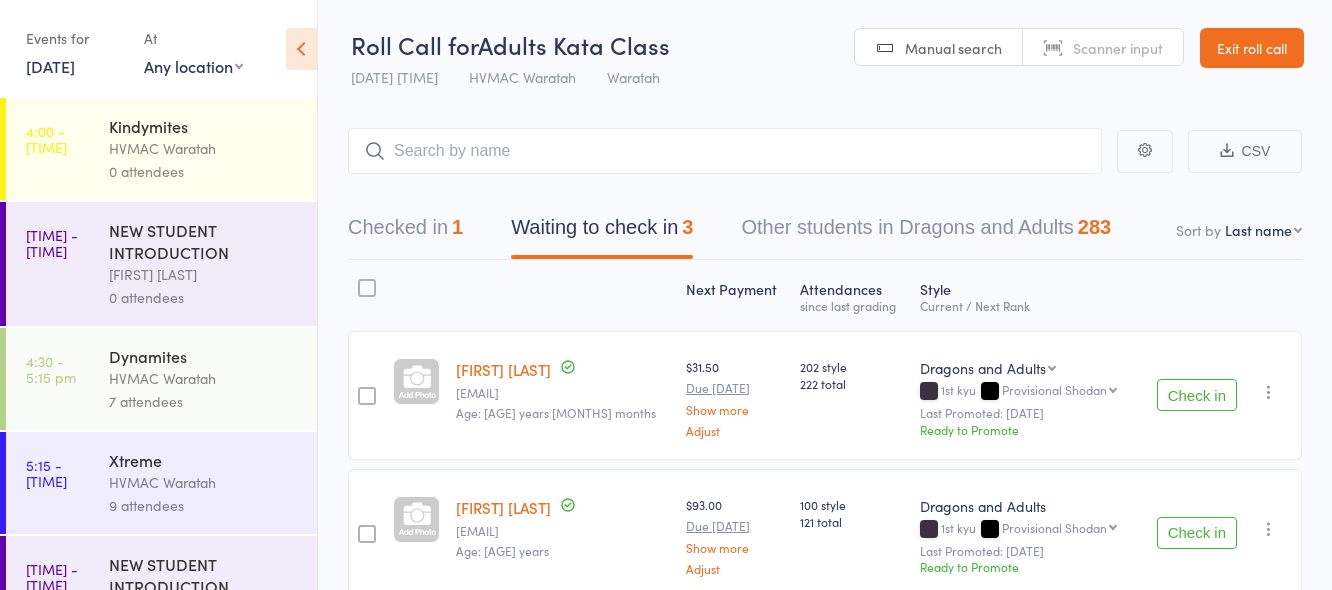 click on "0 attendees" at bounding box center (204, 171) 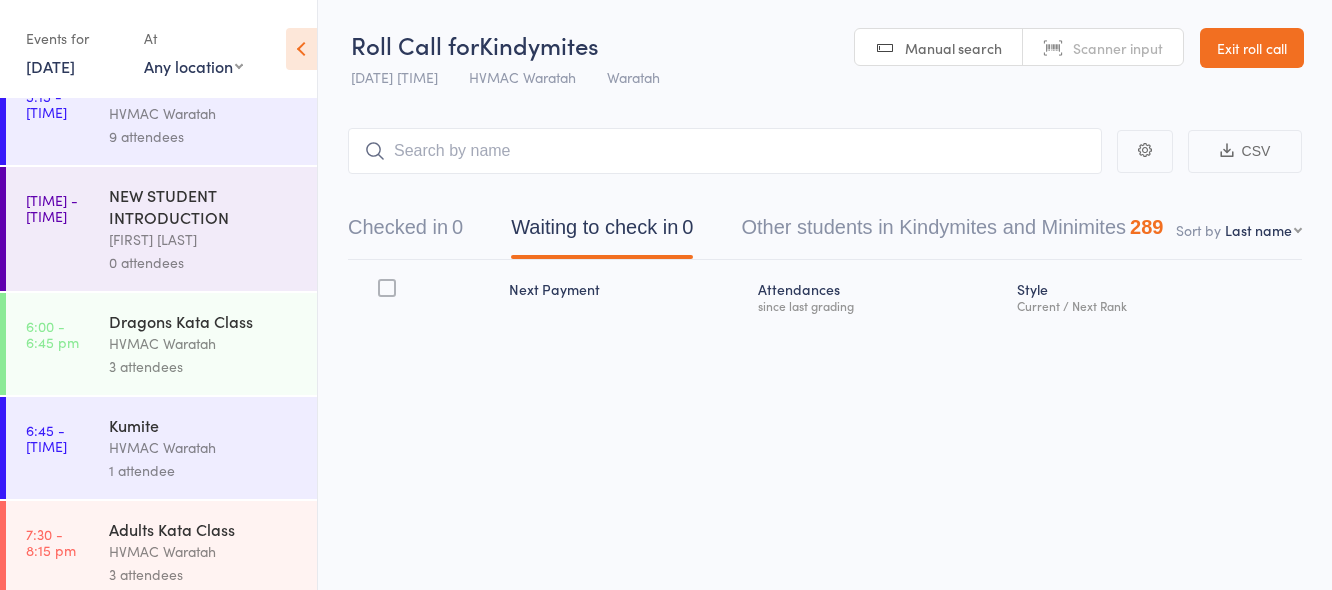 scroll, scrollTop: 384, scrollLeft: 0, axis: vertical 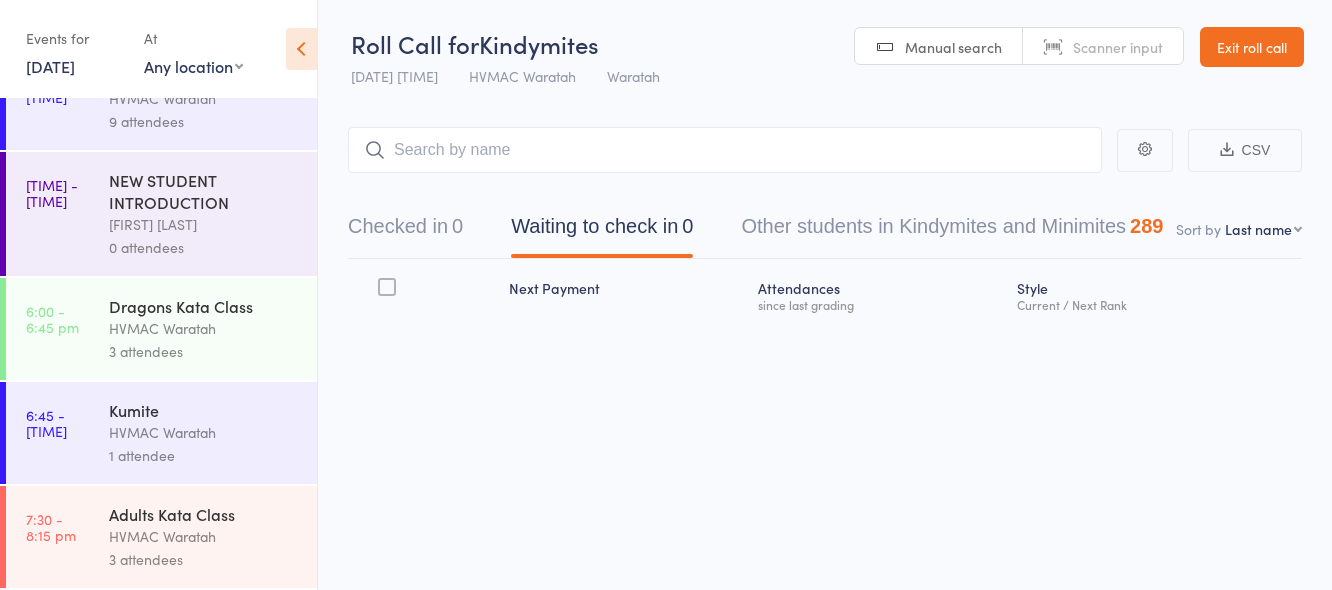 click on "HVMAC Waratah" at bounding box center (204, 536) 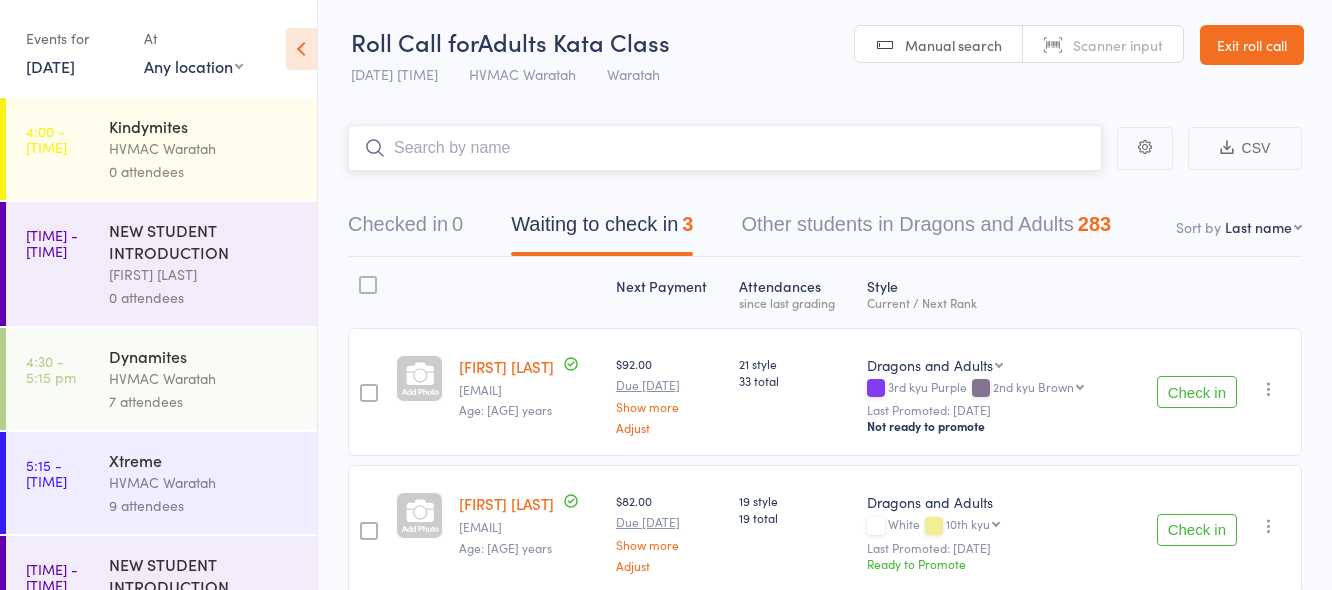 scroll, scrollTop: 0, scrollLeft: 0, axis: both 